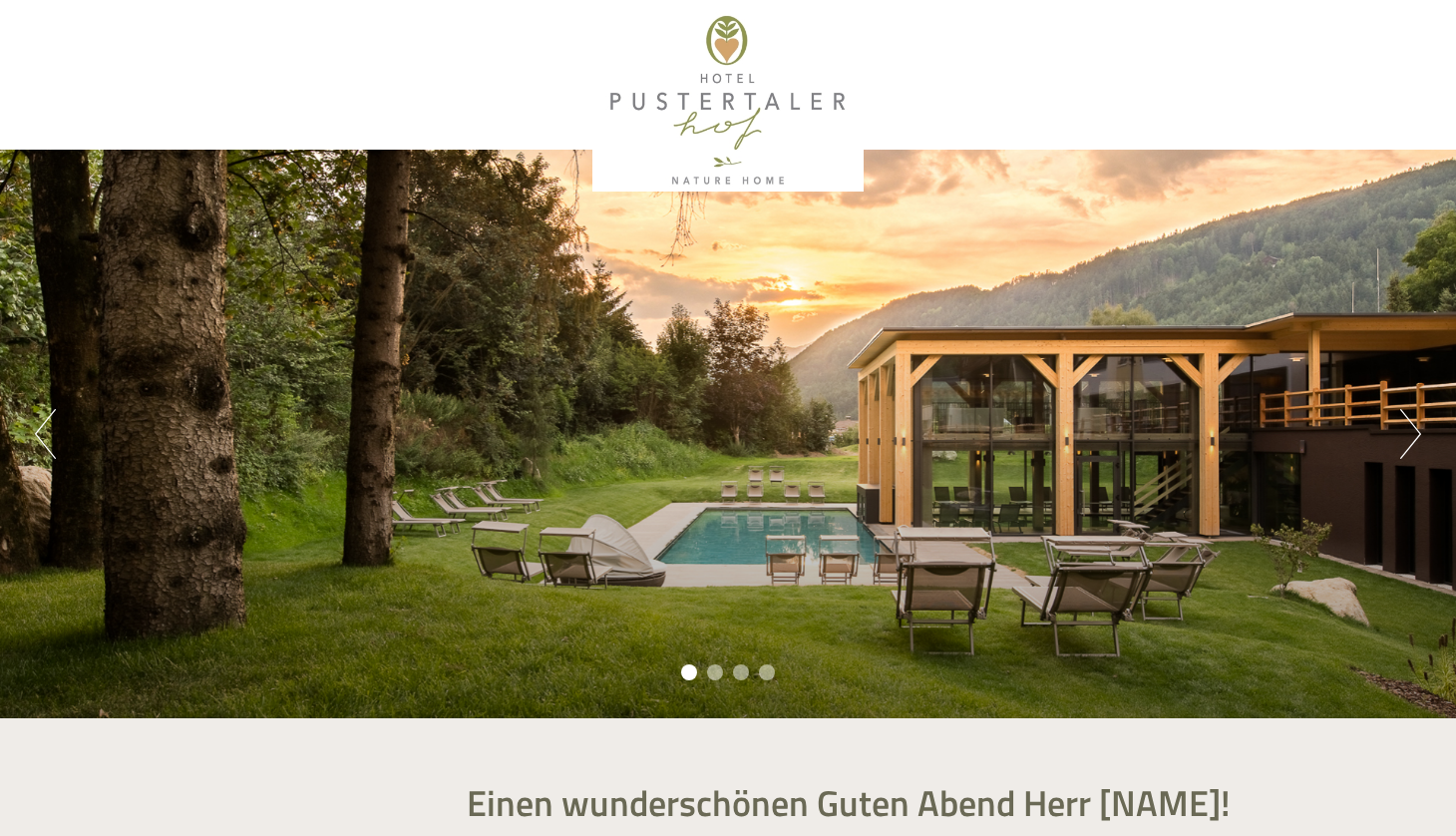scroll, scrollTop: 0, scrollLeft: 0, axis: both 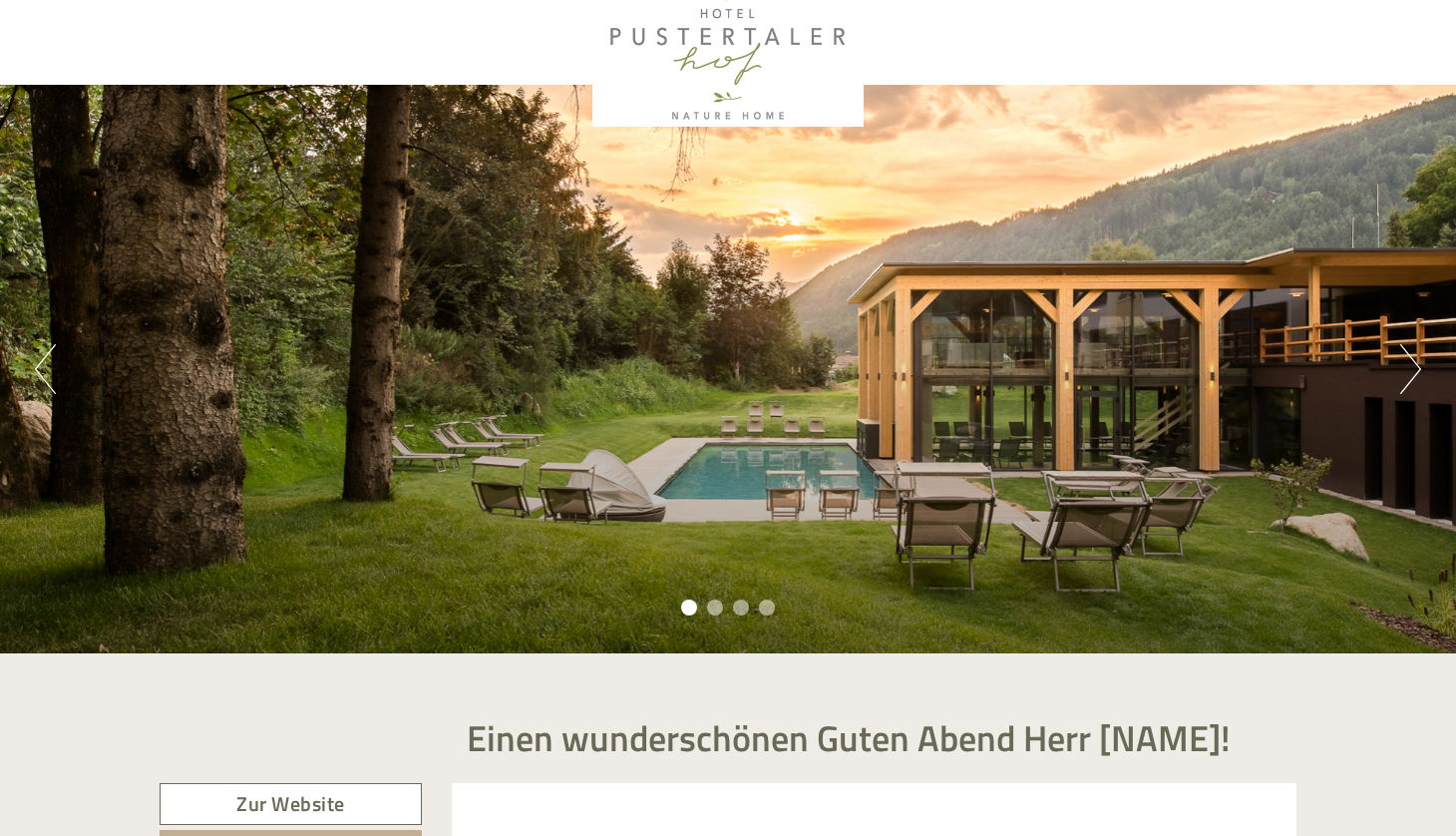 click on "Next" at bounding box center [1410, 369] 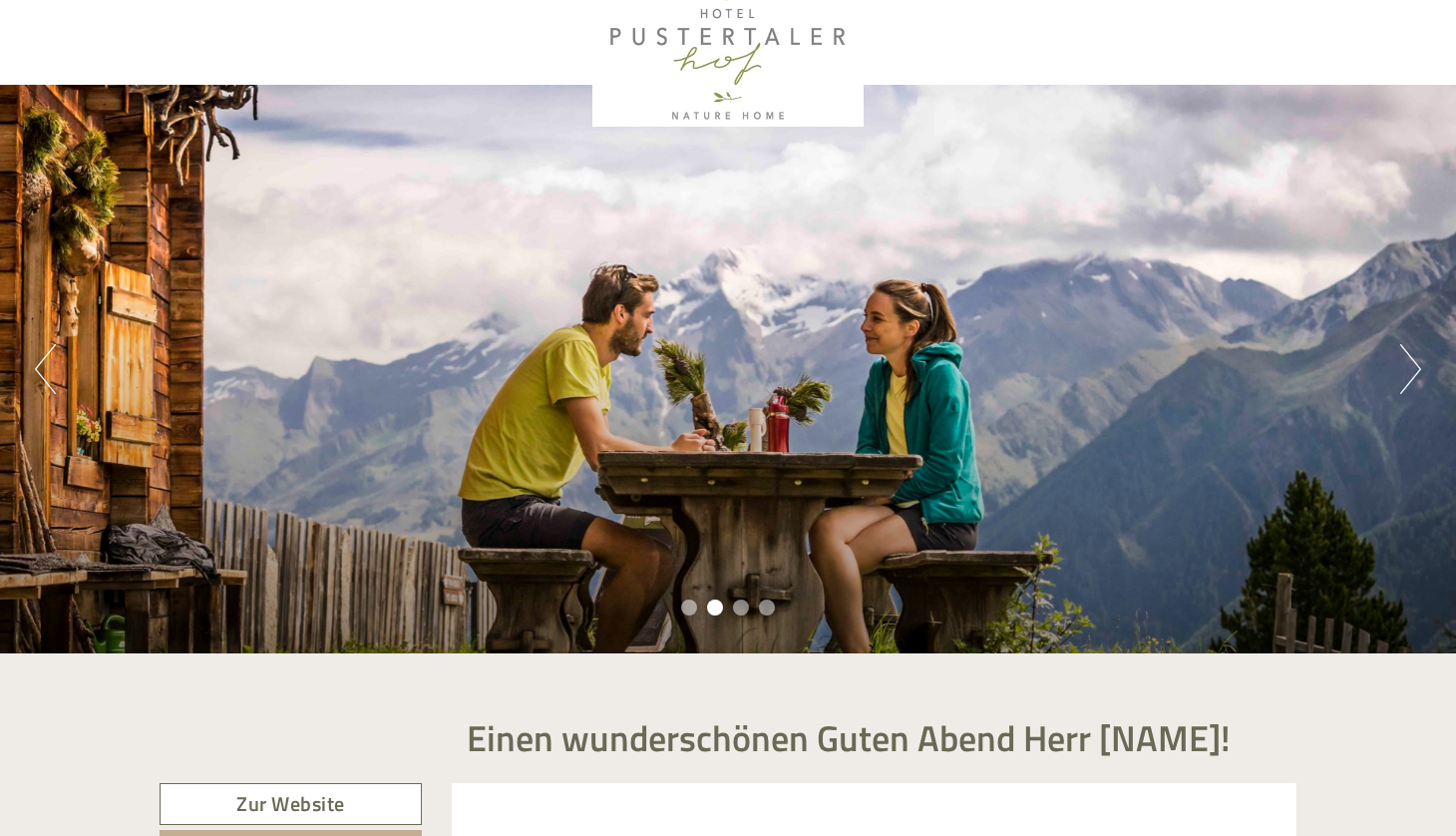 click on "Next" at bounding box center [1410, 369] 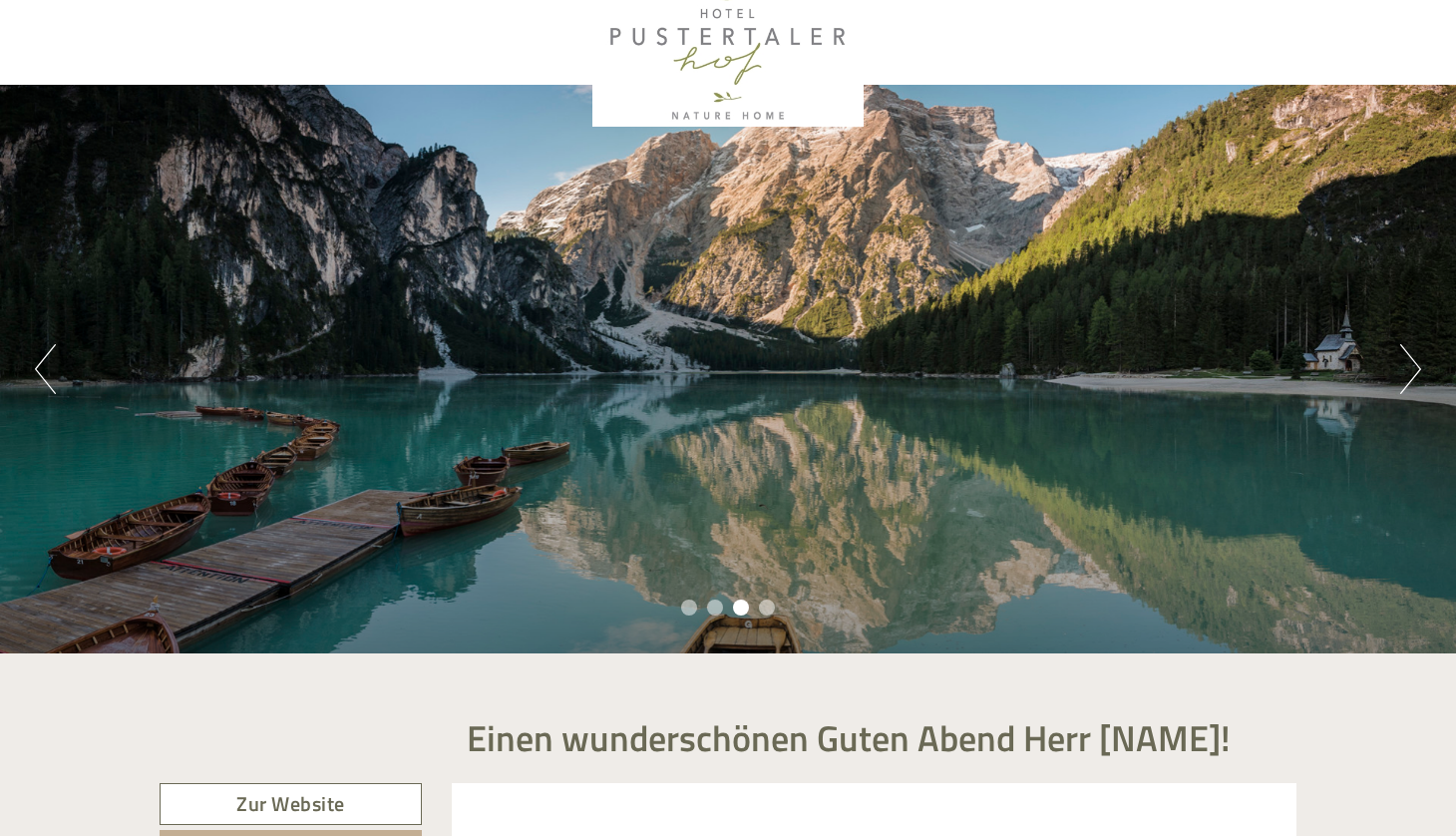 click on "Next" at bounding box center [1410, 369] 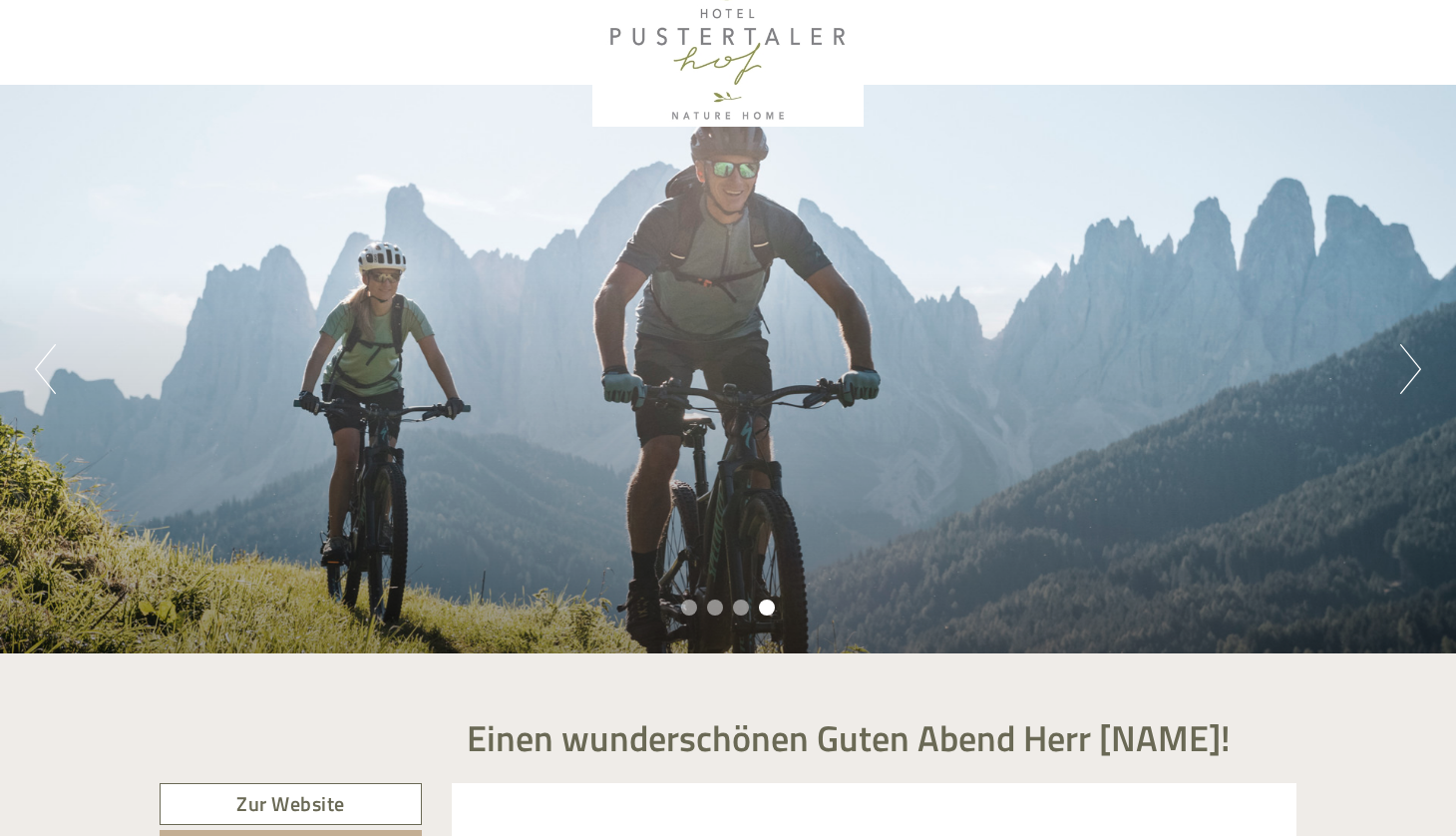 click on "Next" at bounding box center (1410, 369) 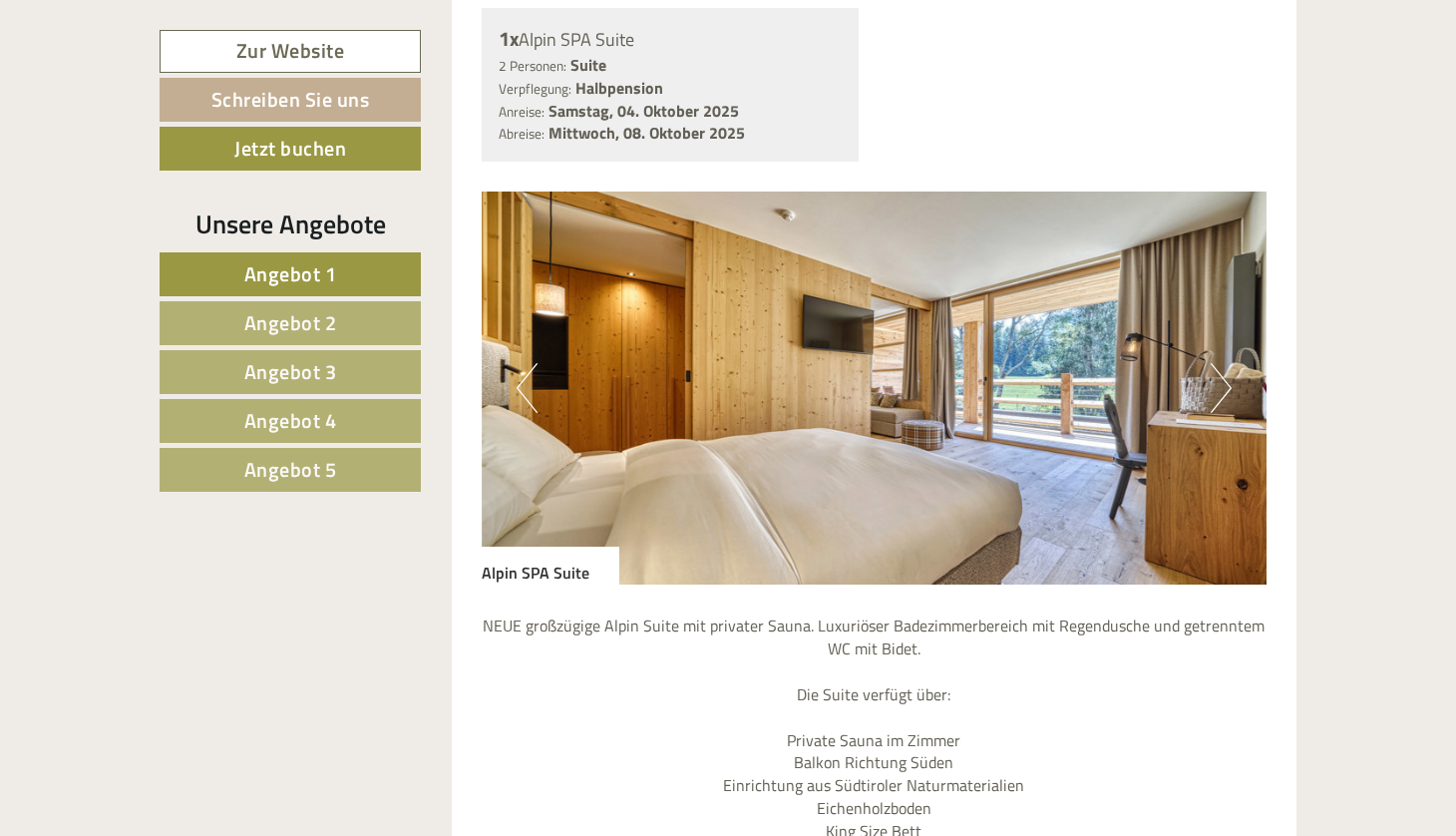 scroll, scrollTop: 3389, scrollLeft: 0, axis: vertical 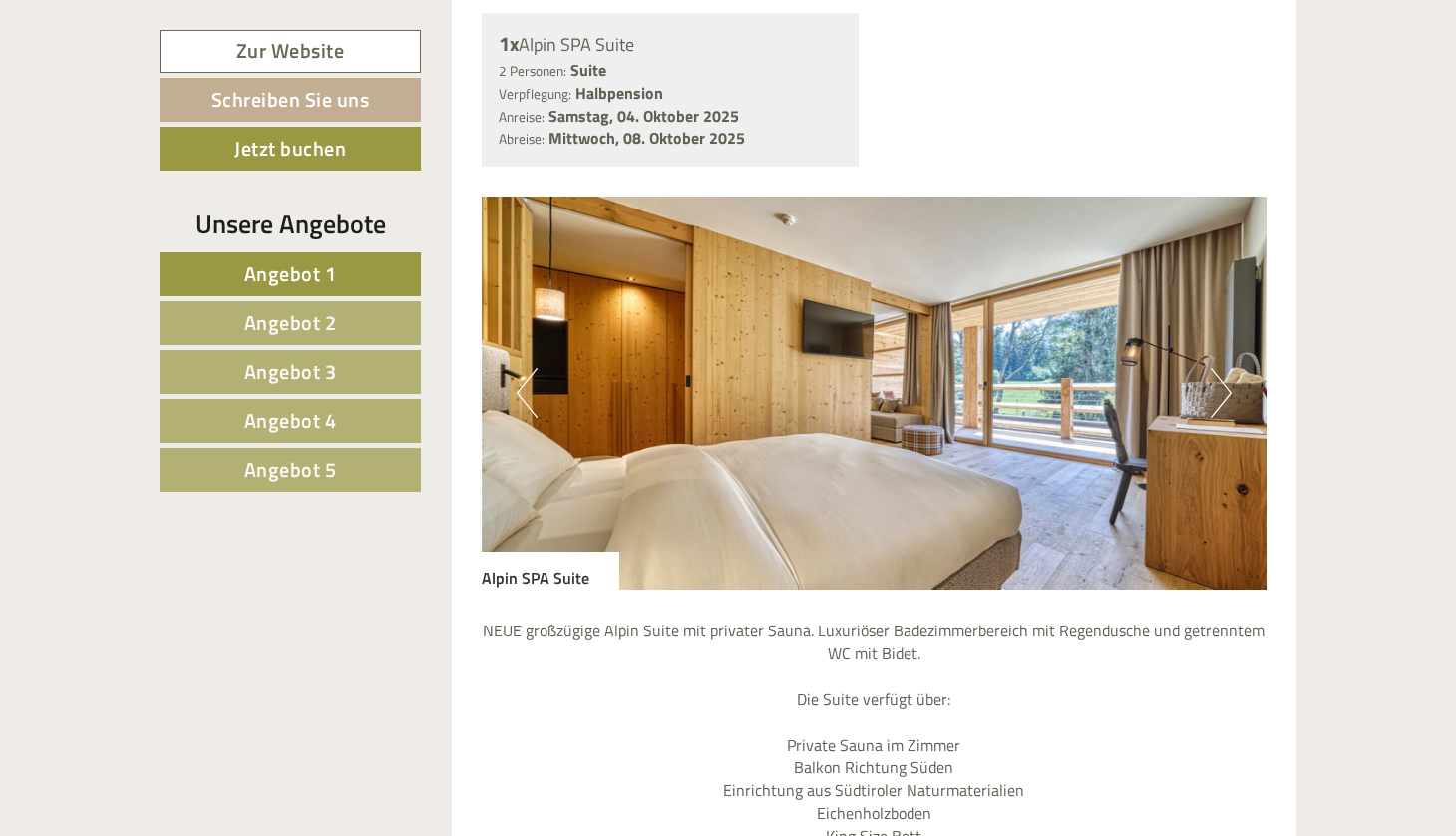 click on "Next" at bounding box center (1221, 393) 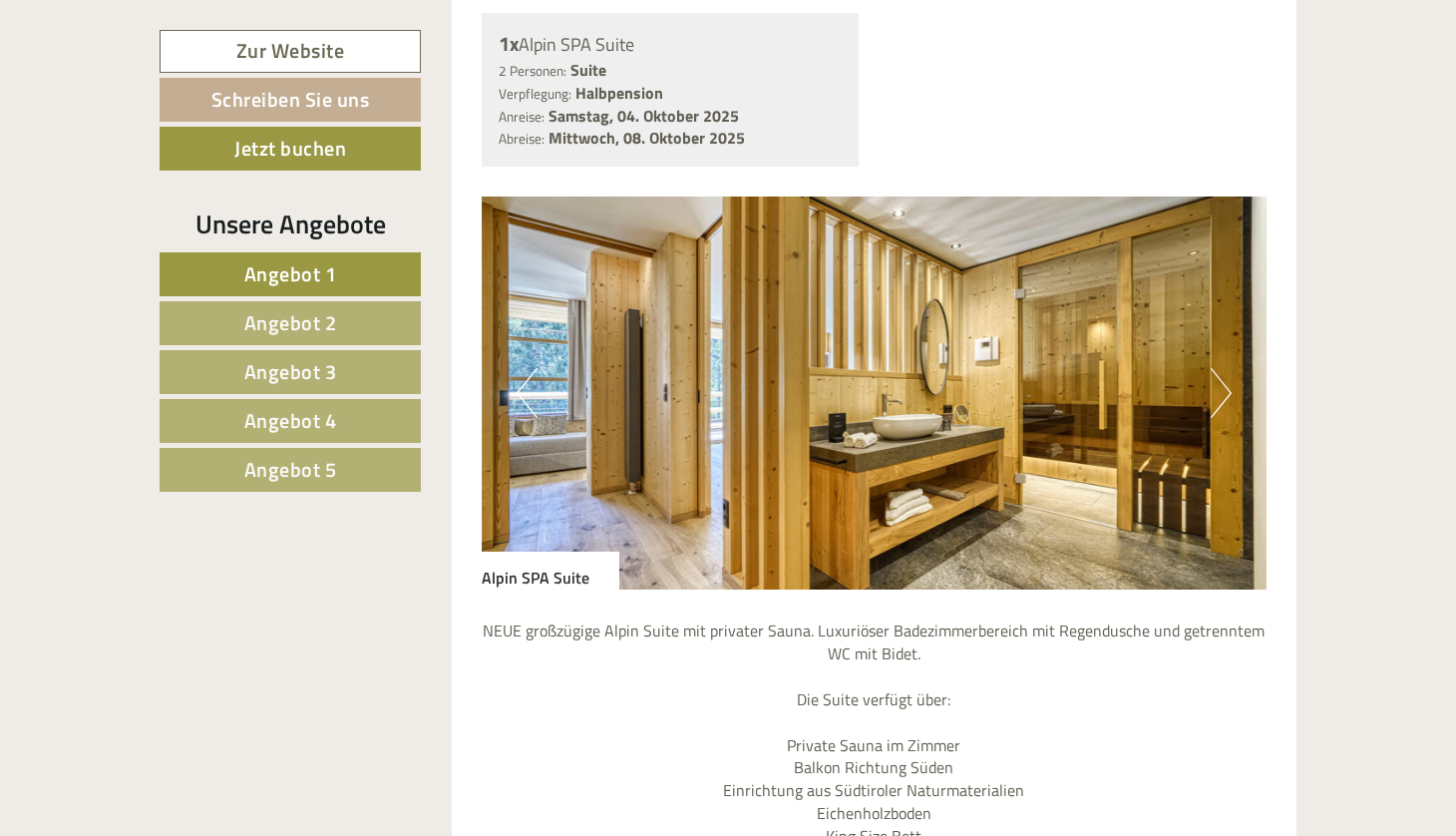 click on "Next" at bounding box center [1221, 393] 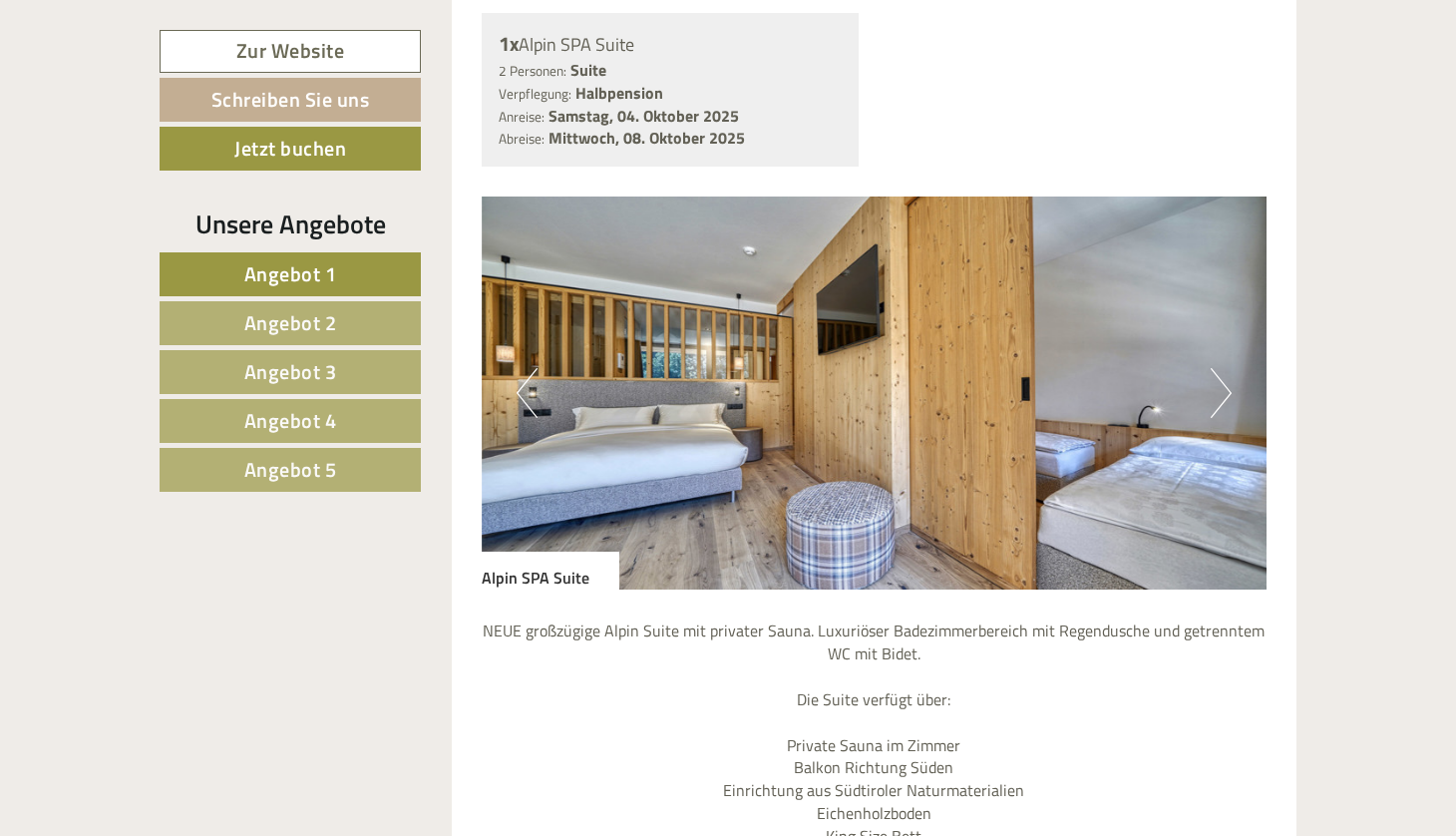 click on "Next" at bounding box center (1221, 393) 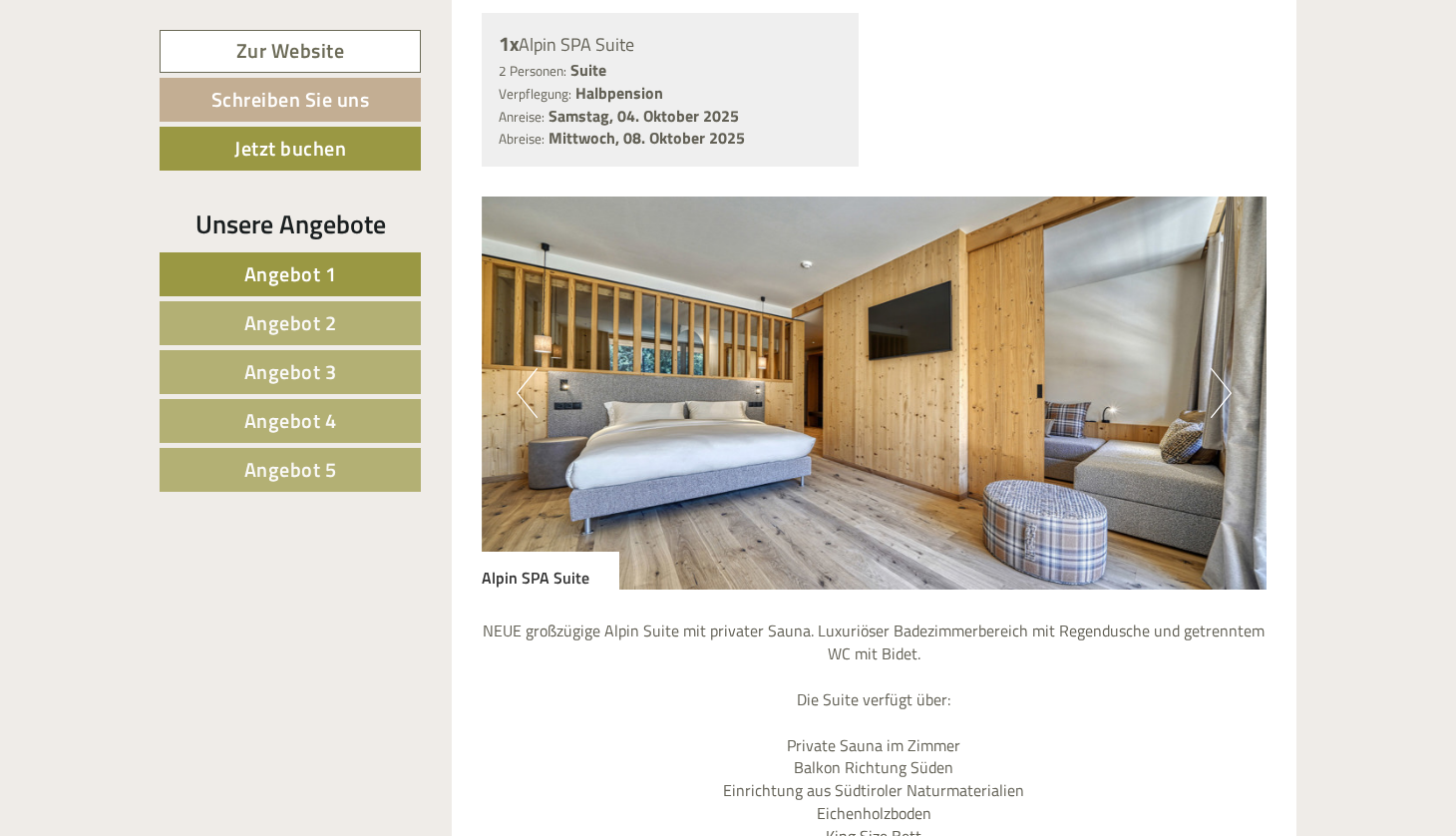 click on "Next" at bounding box center (1221, 393) 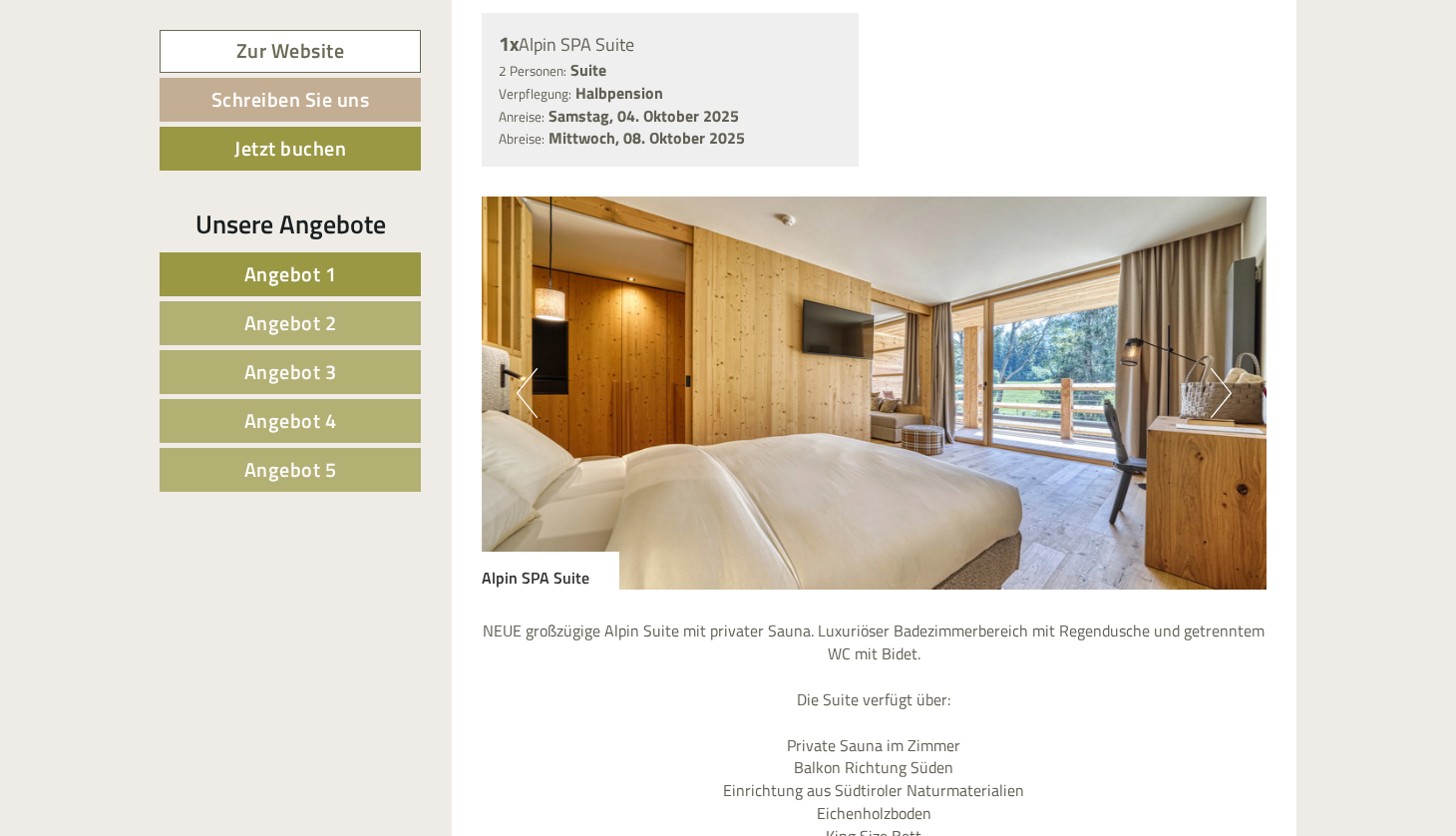 click on "Next" at bounding box center (1221, 393) 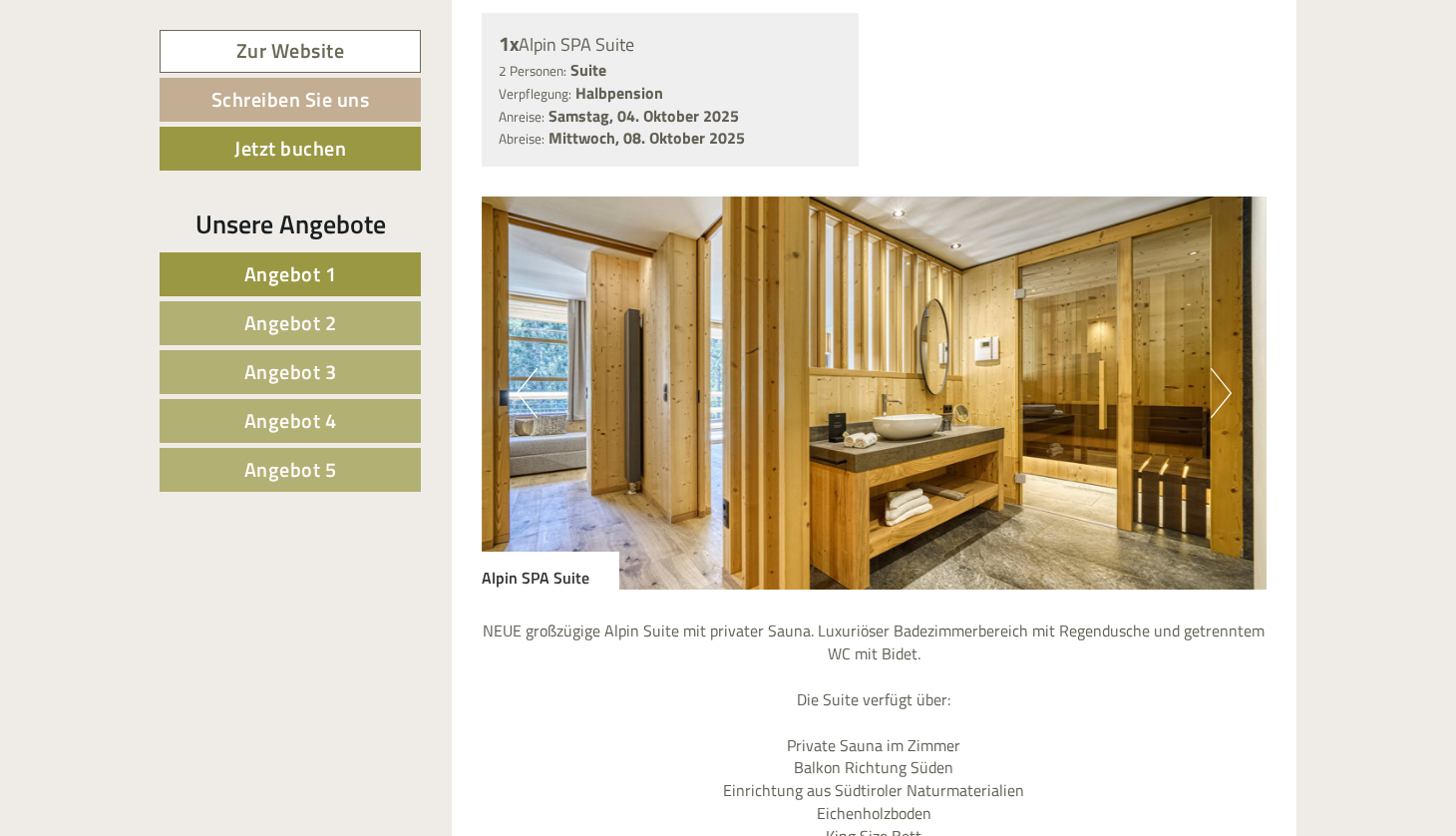click on "Next" at bounding box center (1221, 393) 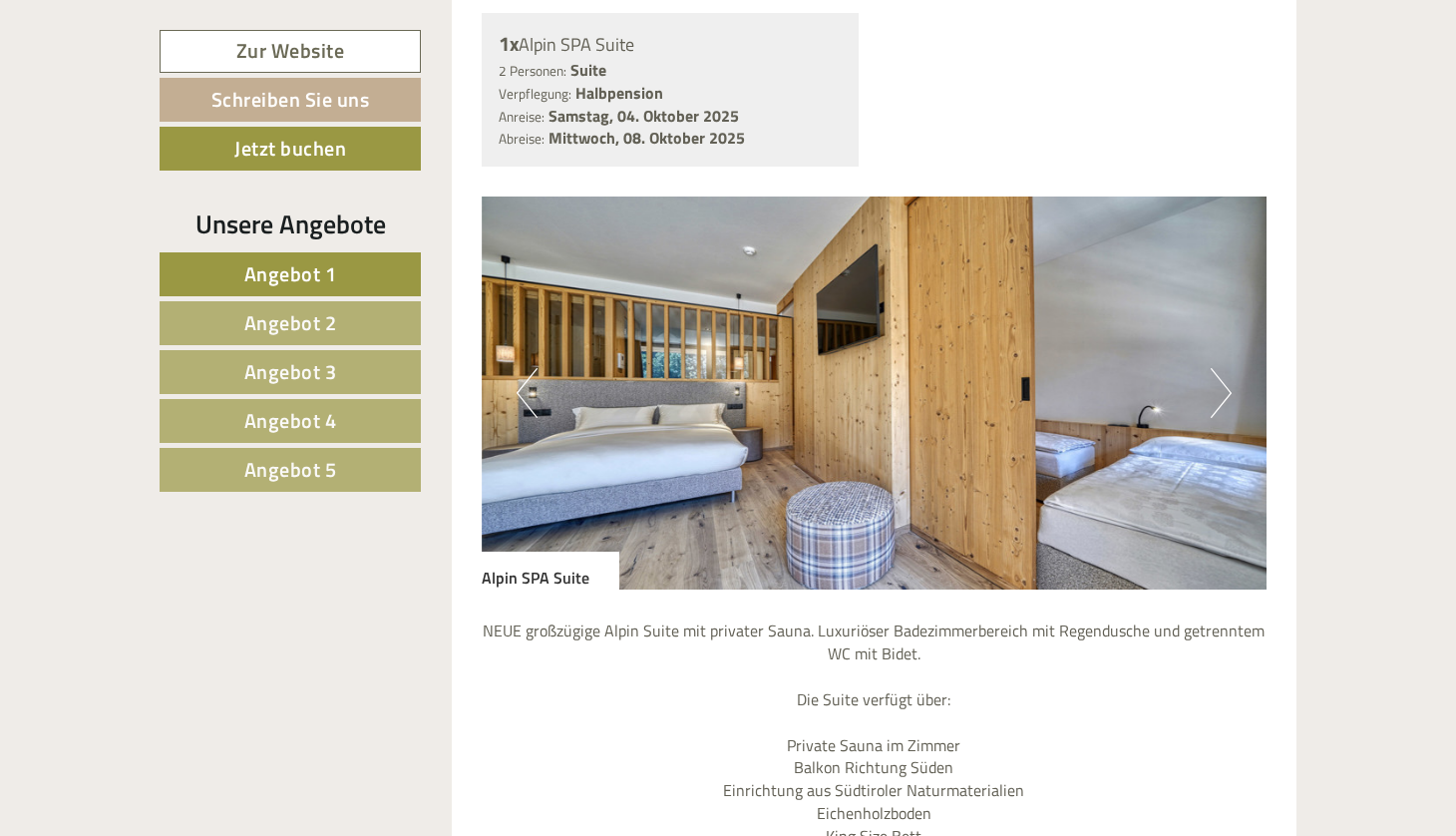 click on "Next" at bounding box center [1221, 393] 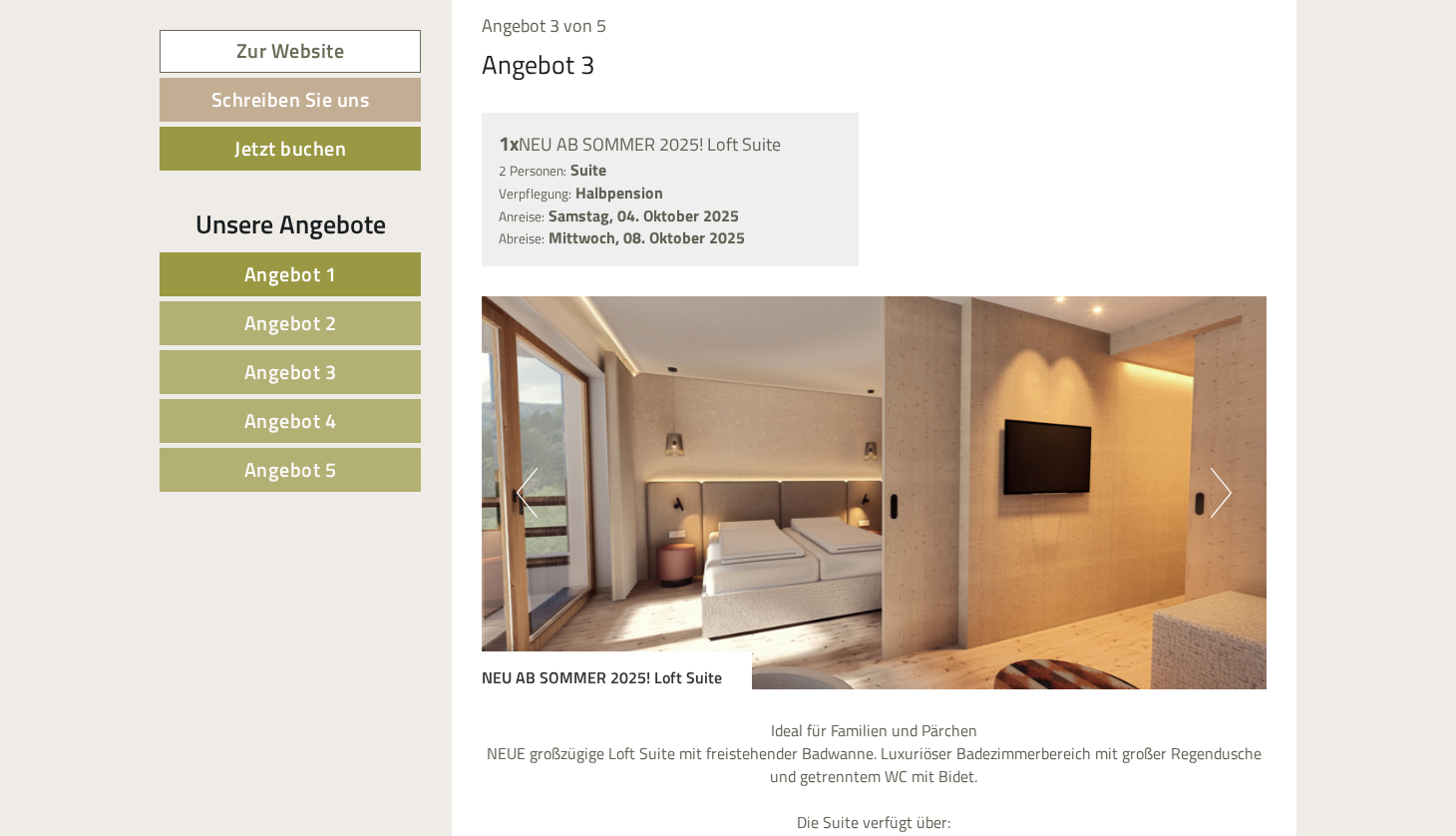scroll, scrollTop: 5085, scrollLeft: 0, axis: vertical 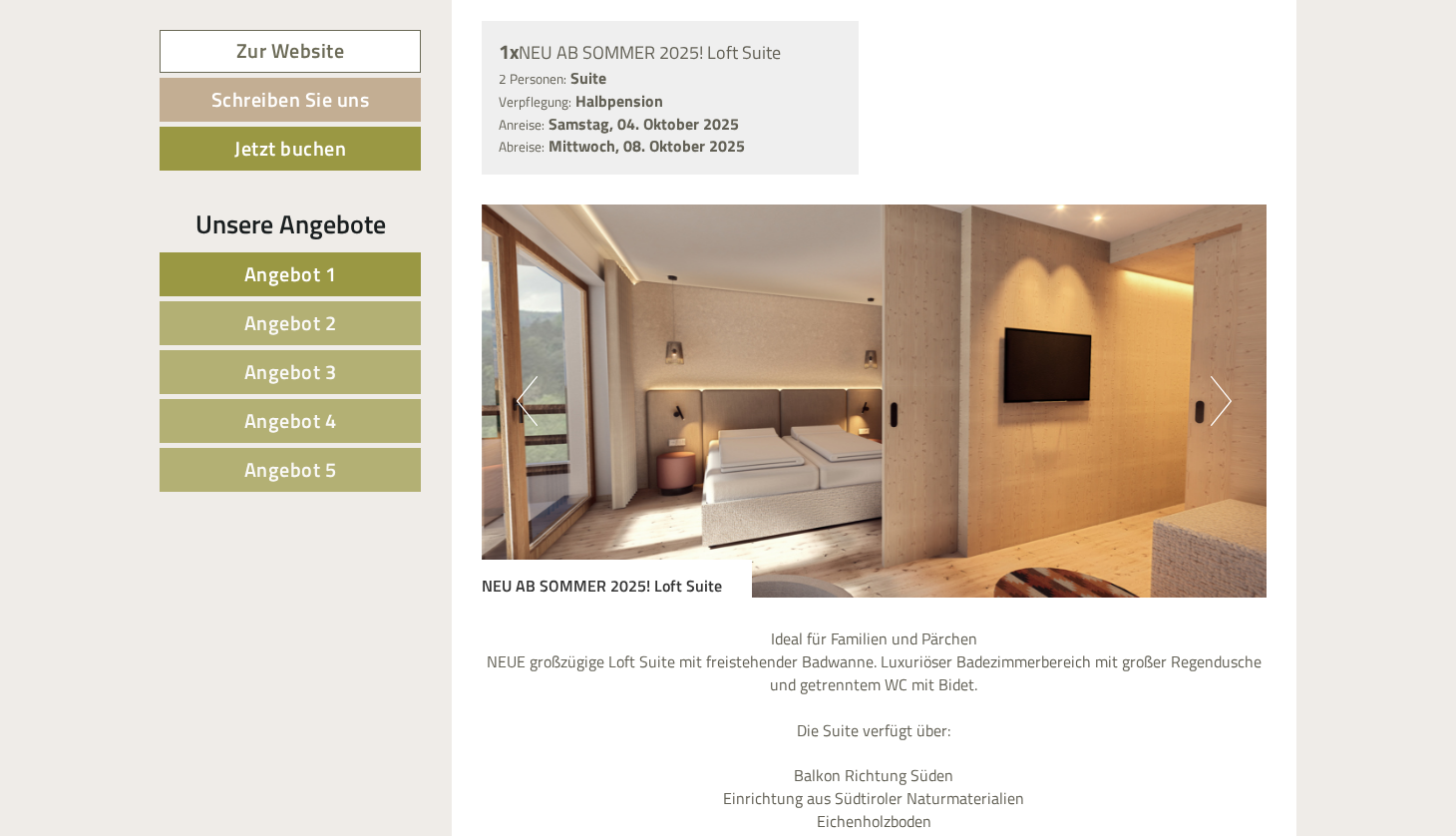 click on "Next" at bounding box center (1221, 401) 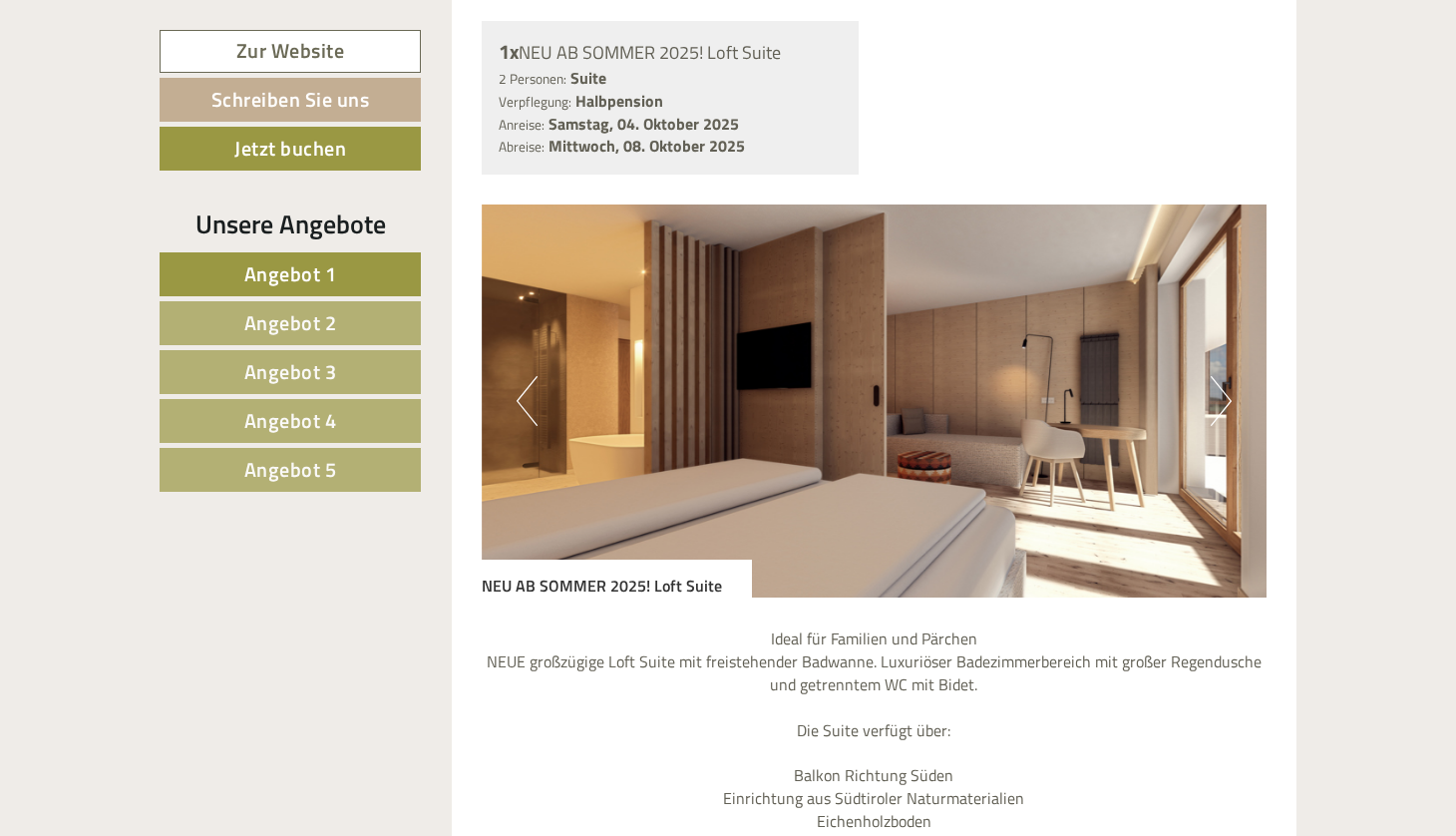 click on "Next" at bounding box center [1221, 401] 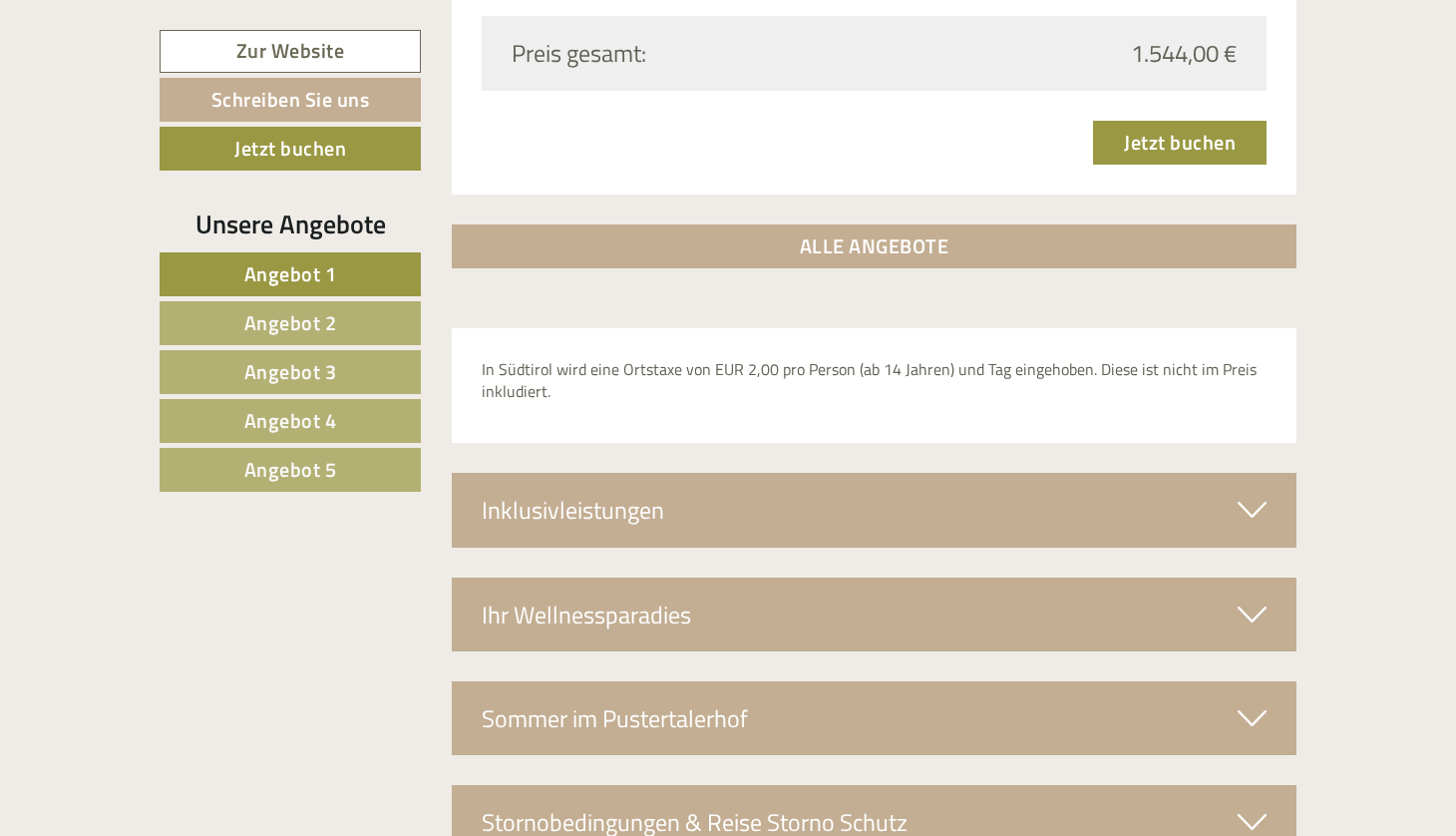 scroll, scrollTop: 6376, scrollLeft: 0, axis: vertical 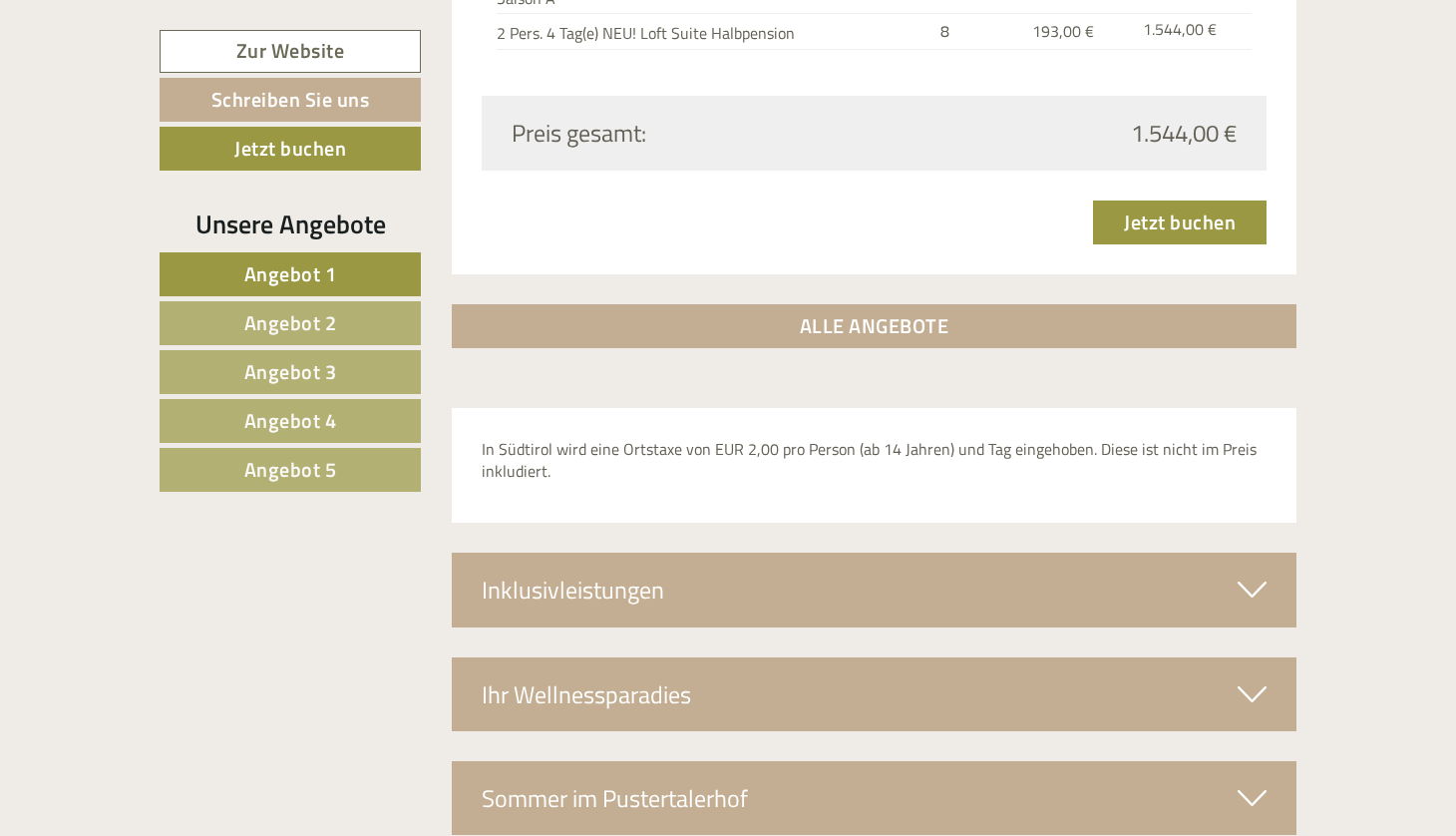 click on "ALLE ANGEBOTE" at bounding box center [875, 326] 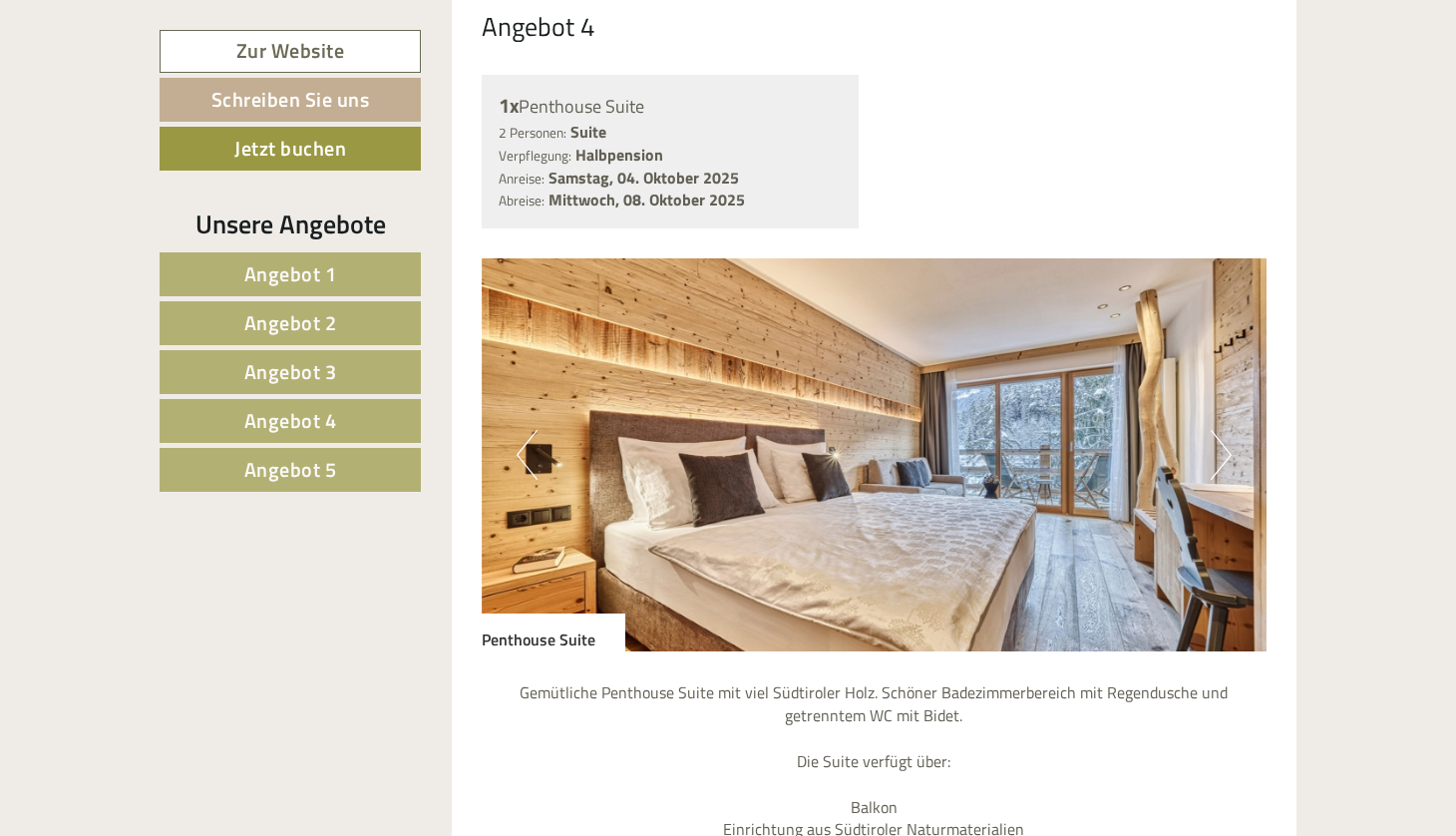scroll, scrollTop: 6750, scrollLeft: 0, axis: vertical 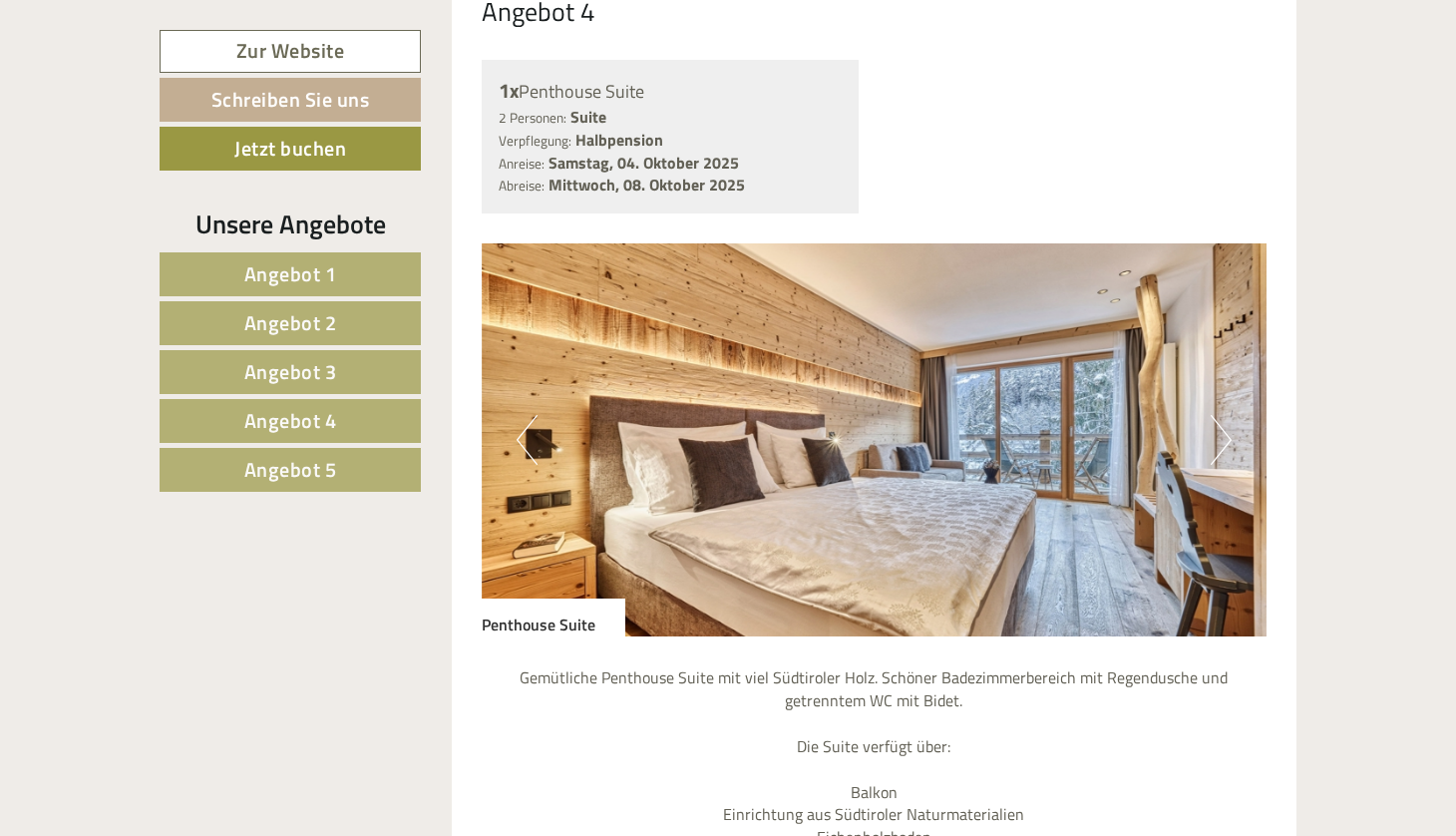 click on "Next" at bounding box center [1221, 440] 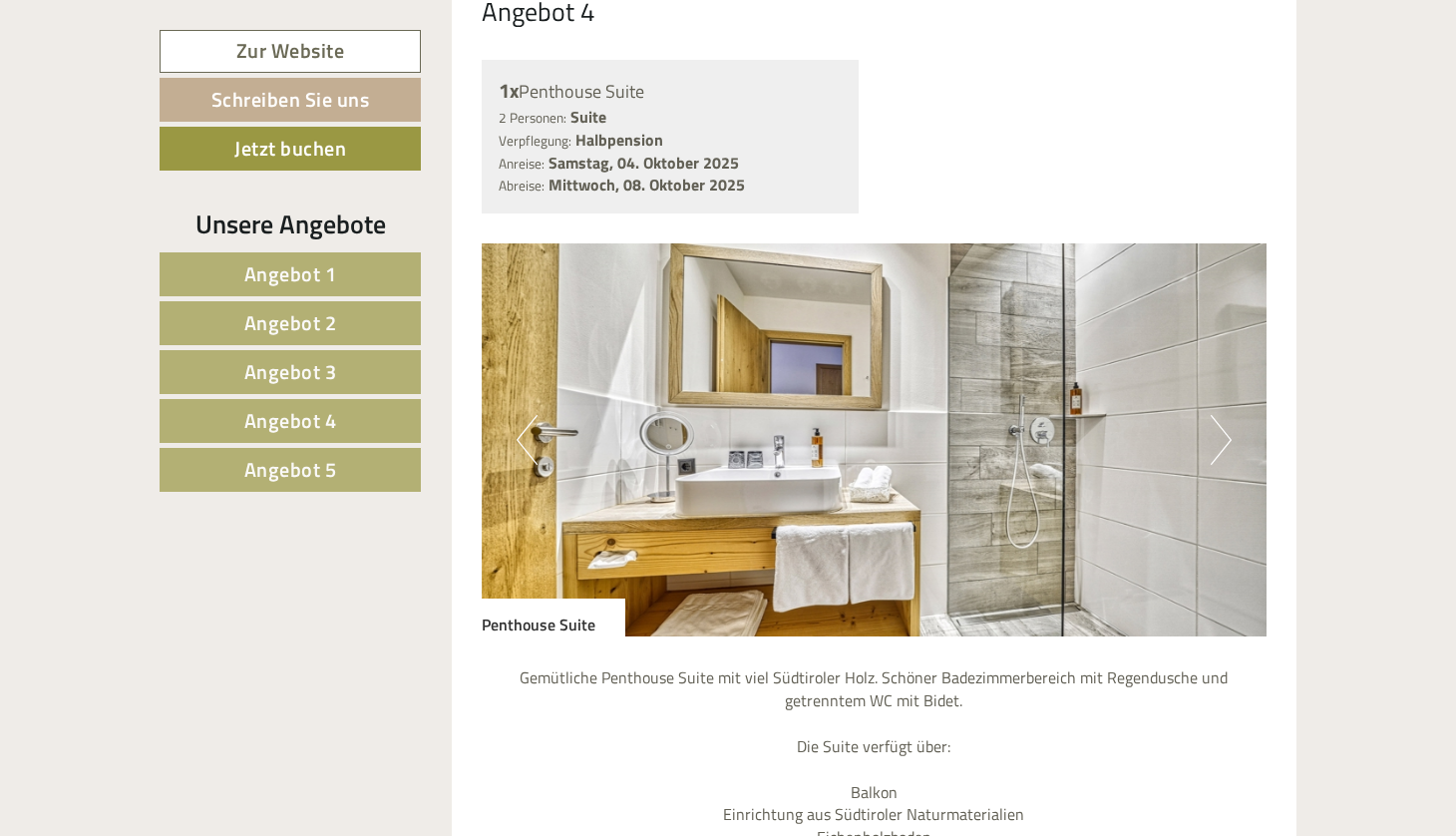 click on "Next" at bounding box center (1221, 440) 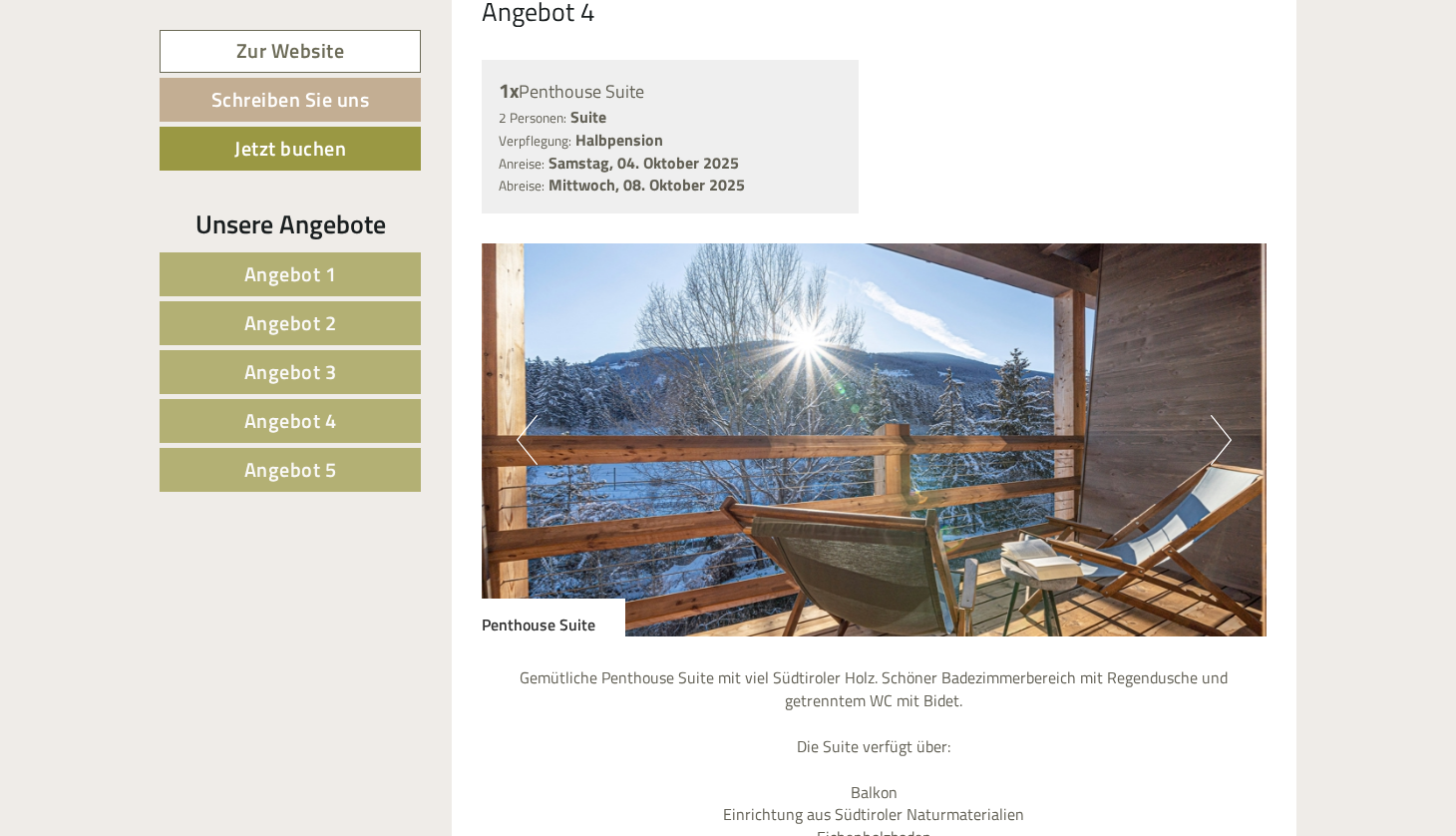 click on "Next" at bounding box center (1221, 440) 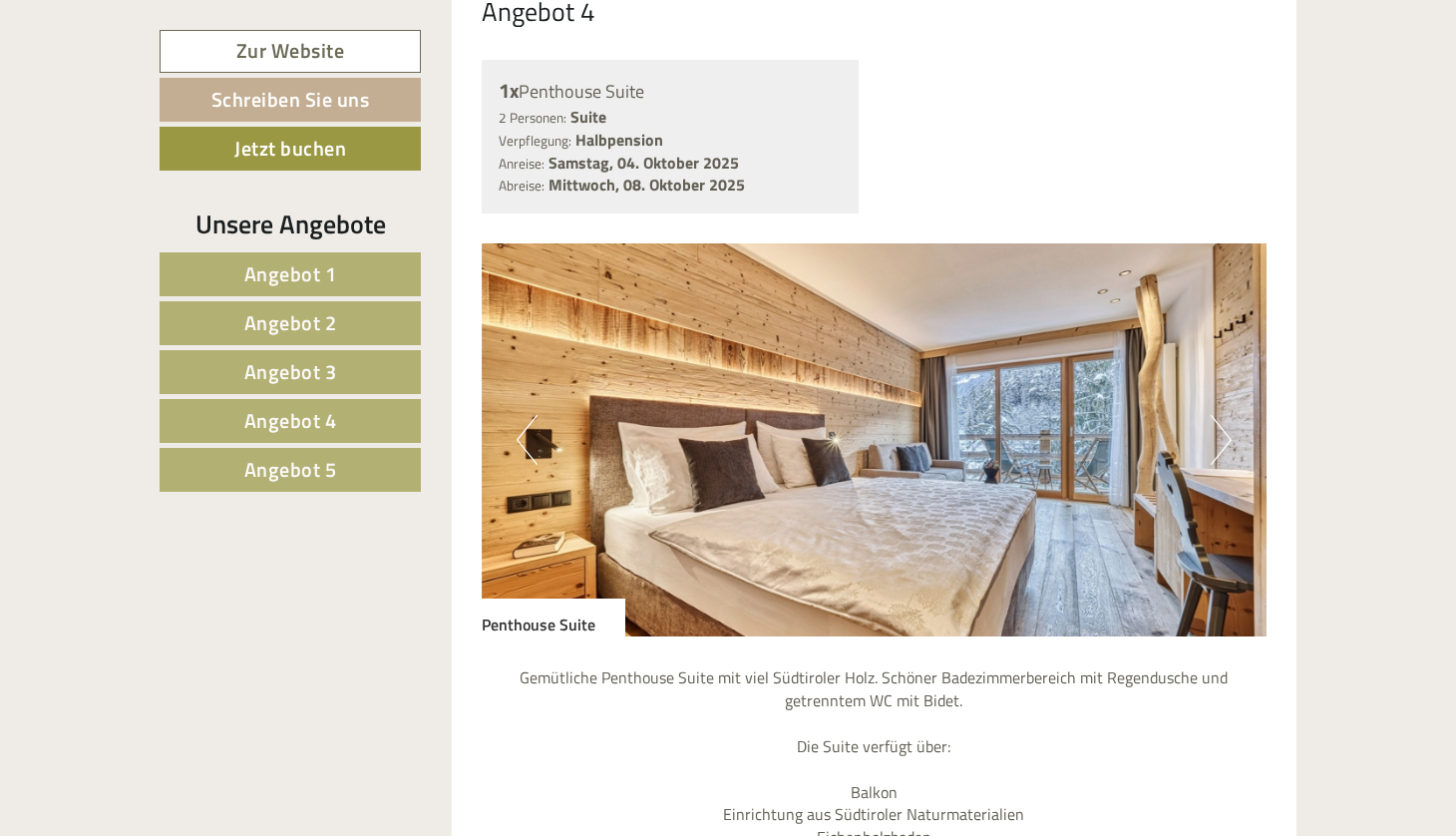 click on "Next" at bounding box center [1221, 440] 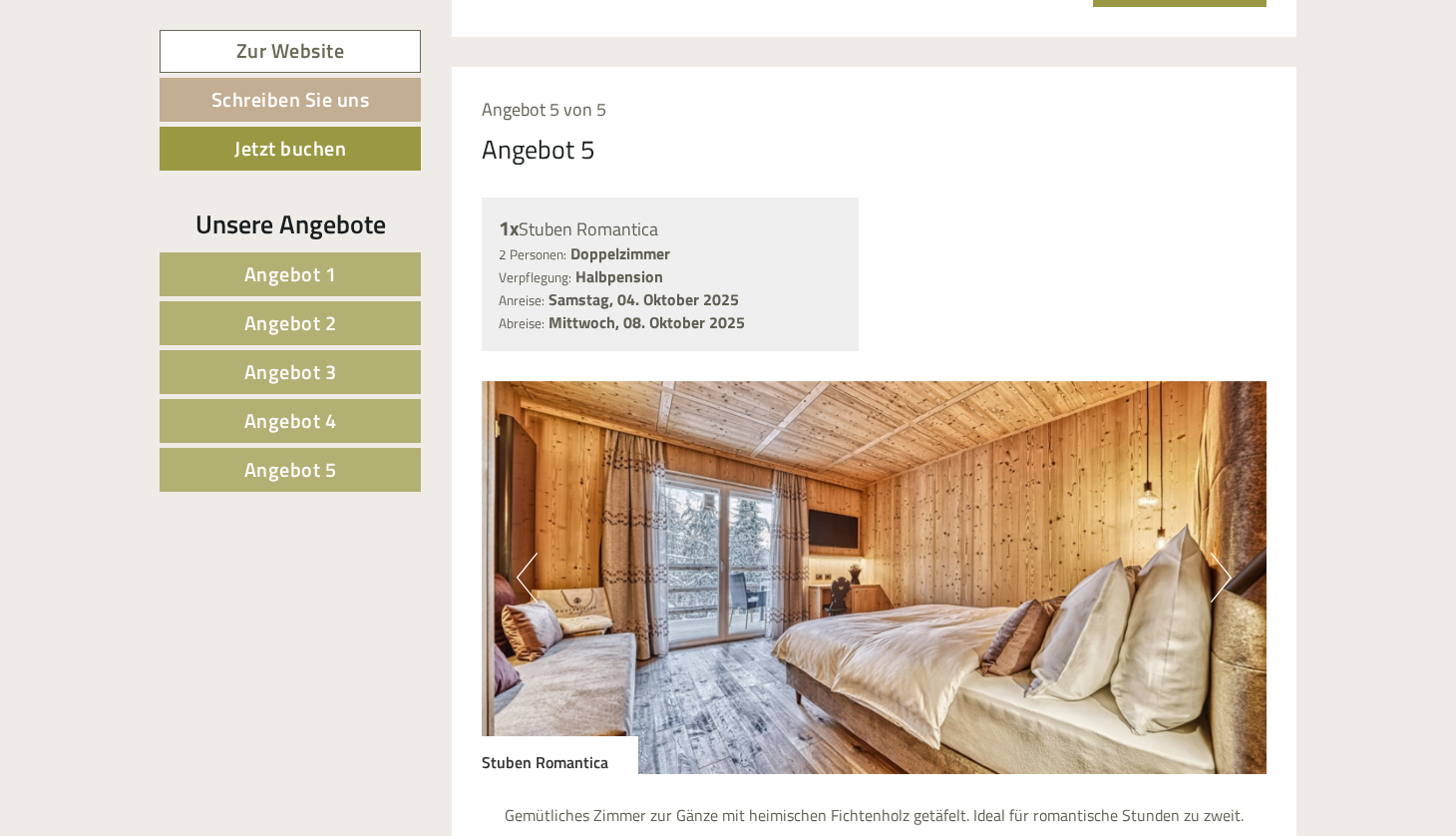 scroll, scrollTop: 8275, scrollLeft: 0, axis: vertical 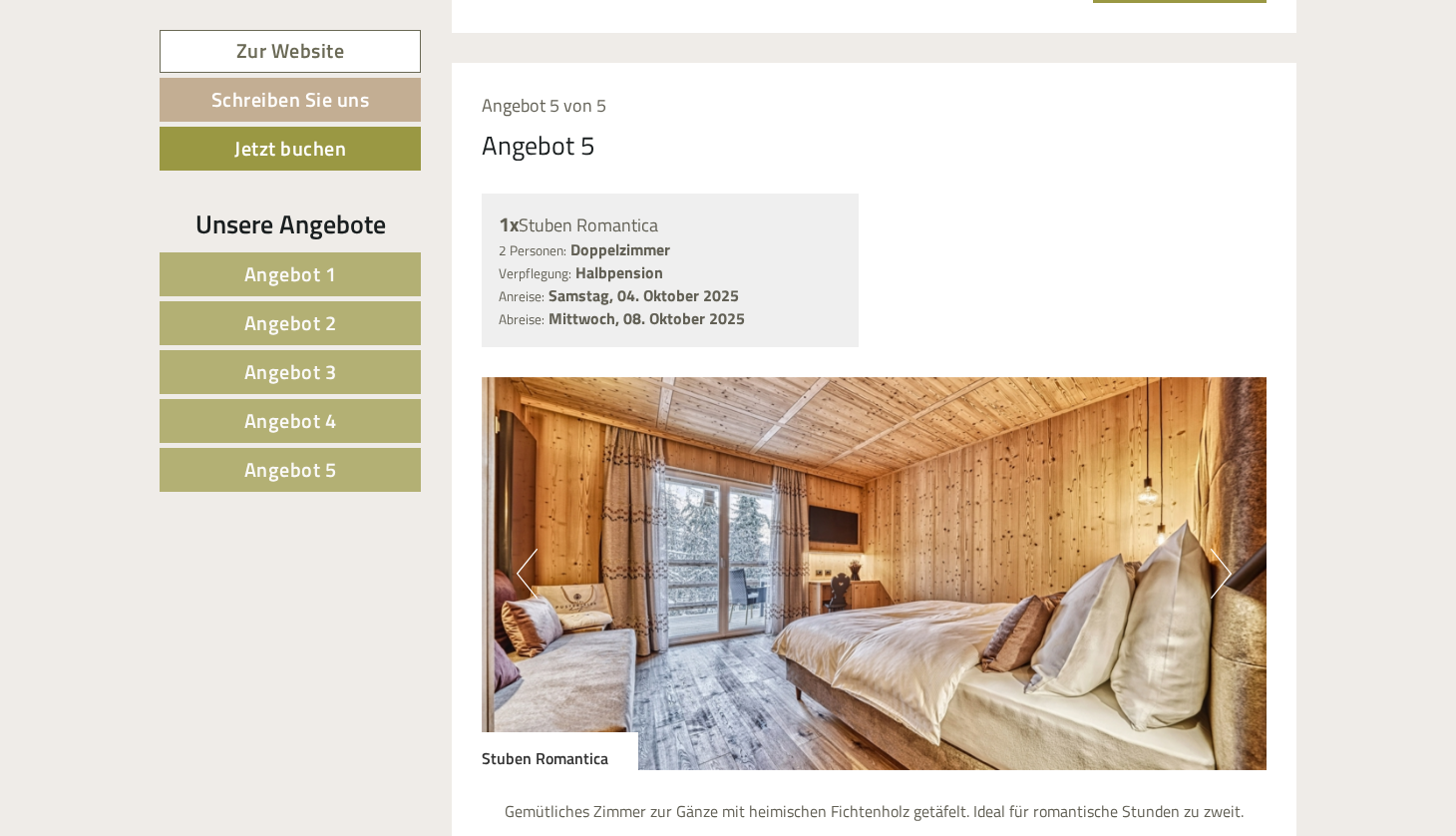 click on "Next" at bounding box center (1221, 574) 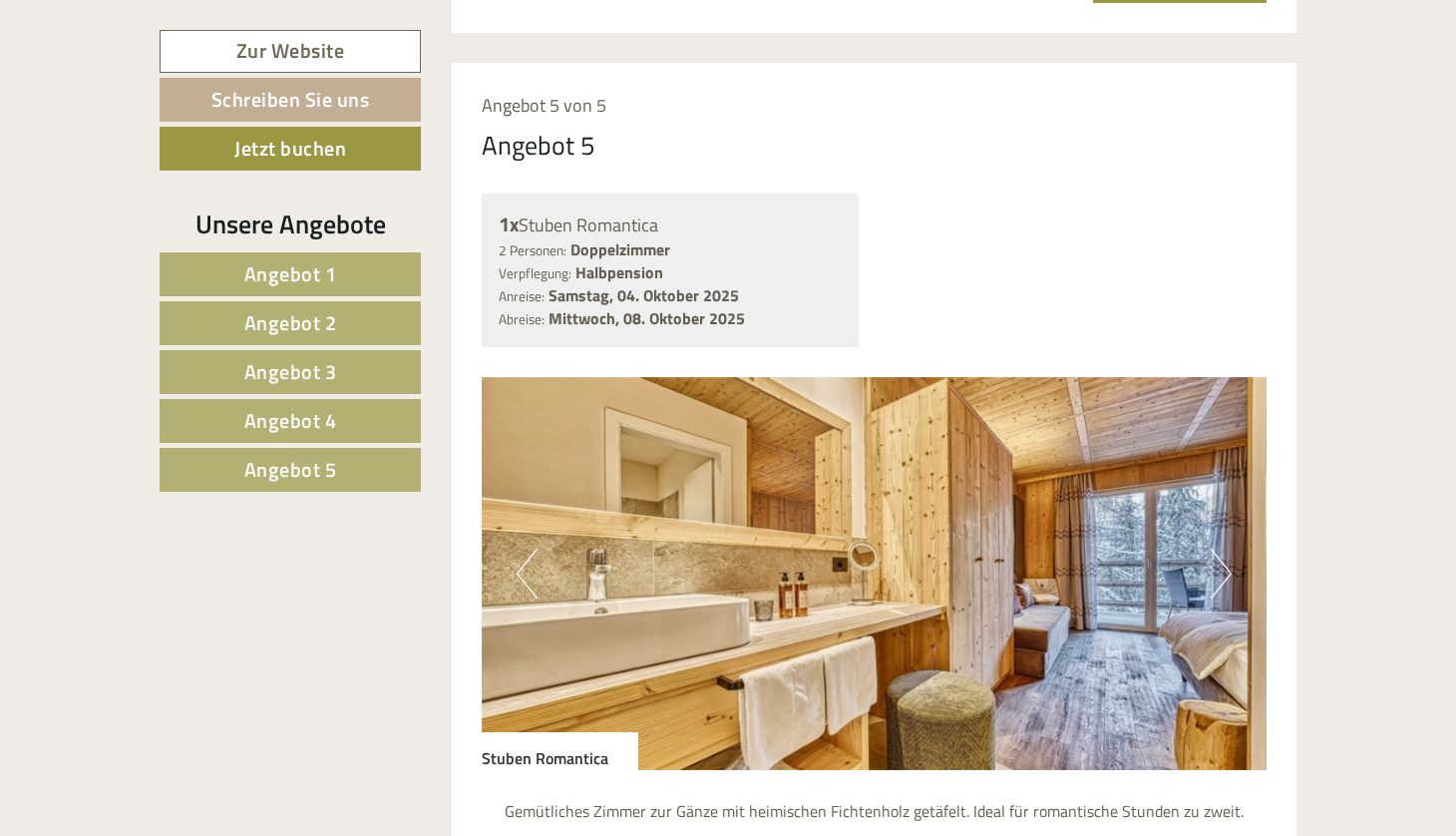 click on "Next" at bounding box center (1221, 574) 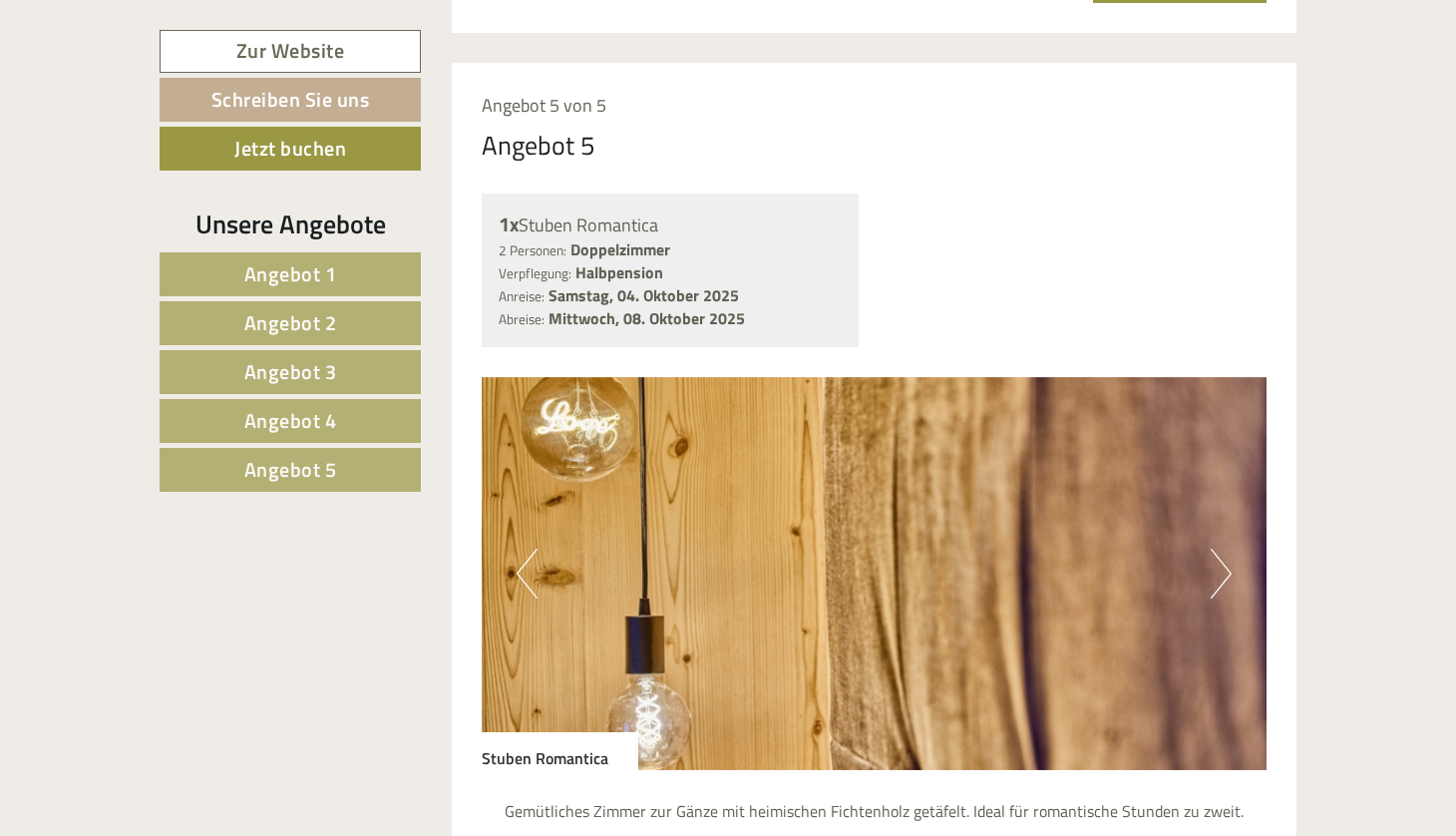 click on "Next" at bounding box center [1221, 574] 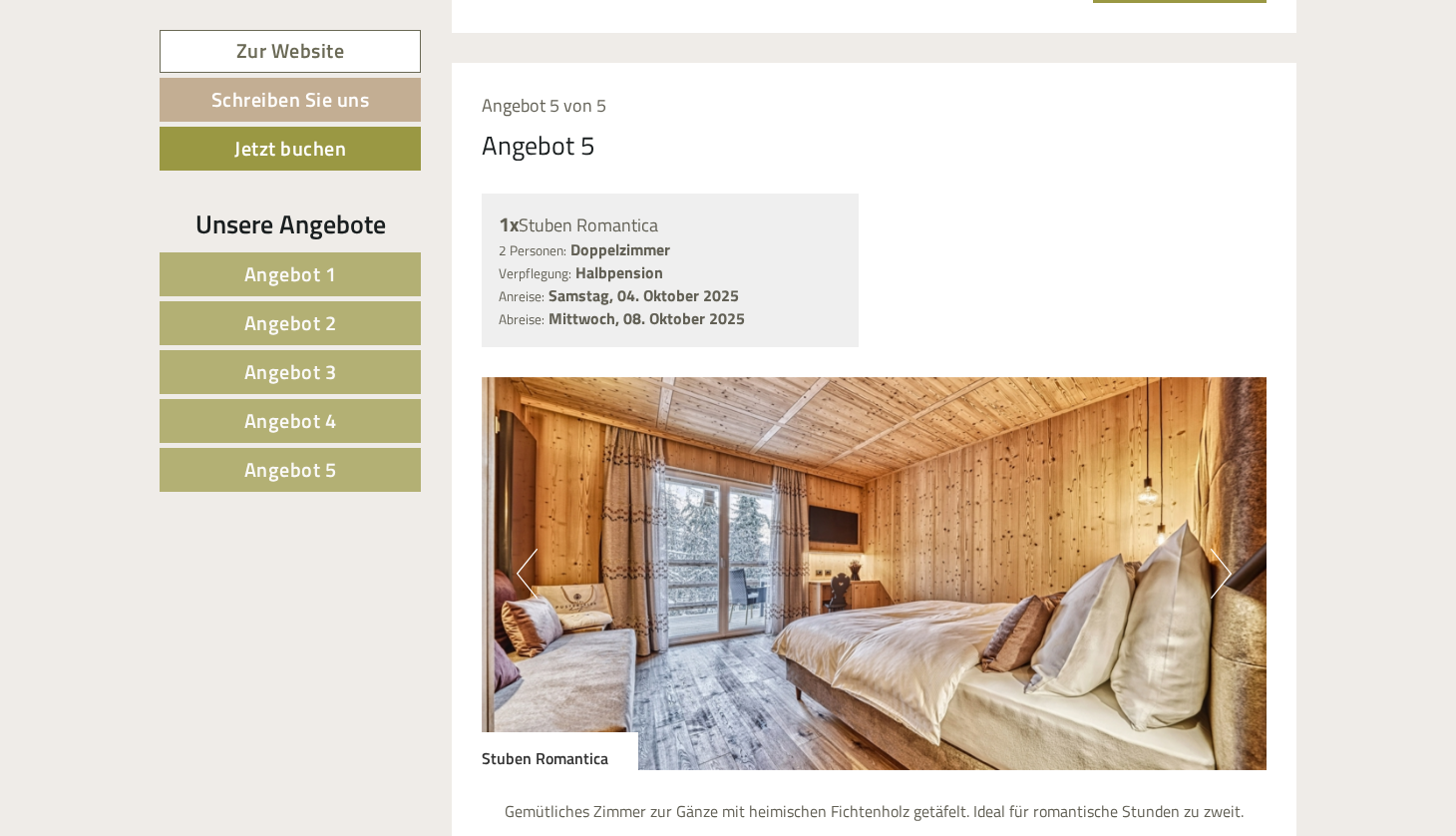 click on "Next" at bounding box center (1221, 574) 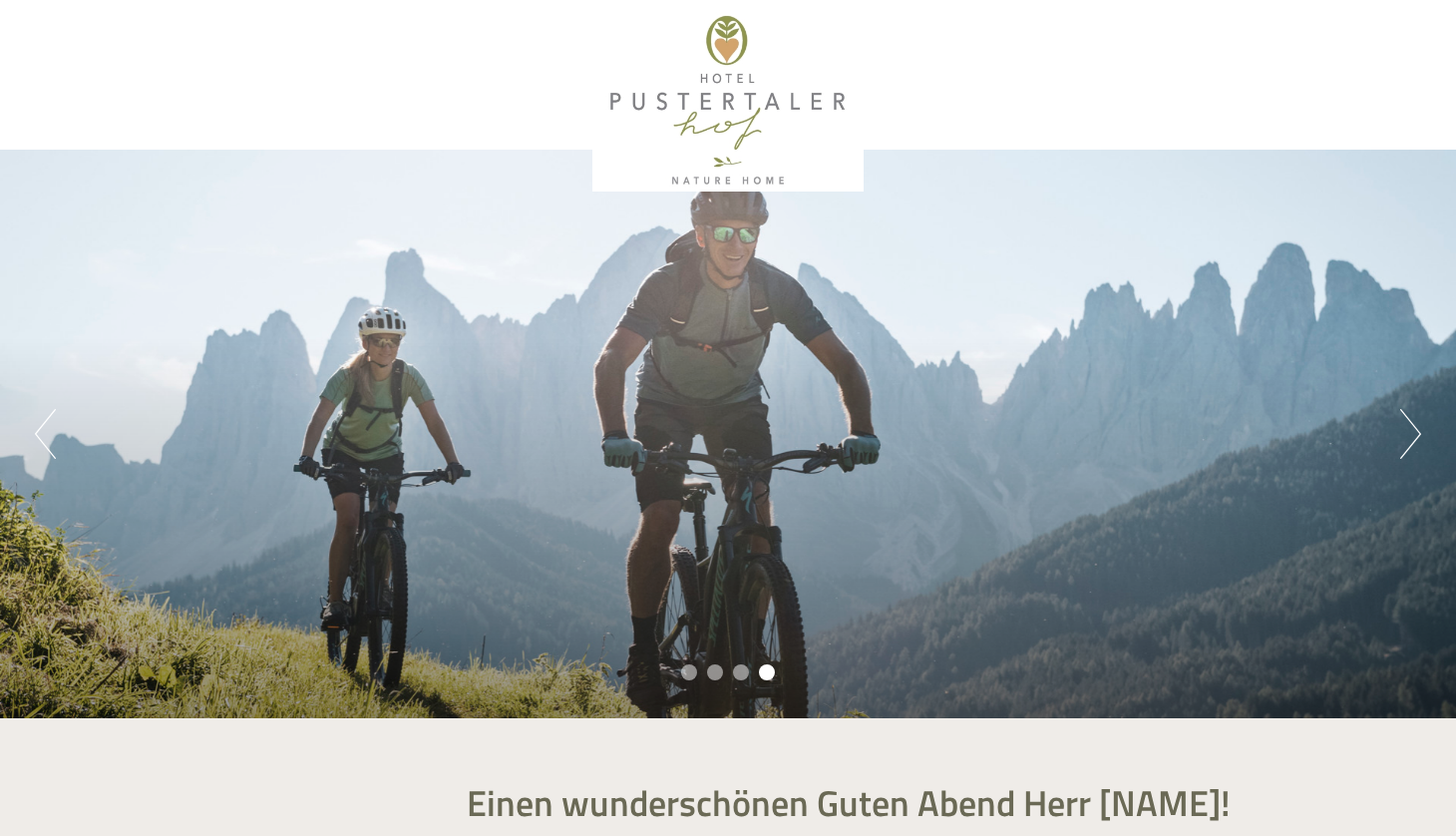 scroll, scrollTop: 0, scrollLeft: 0, axis: both 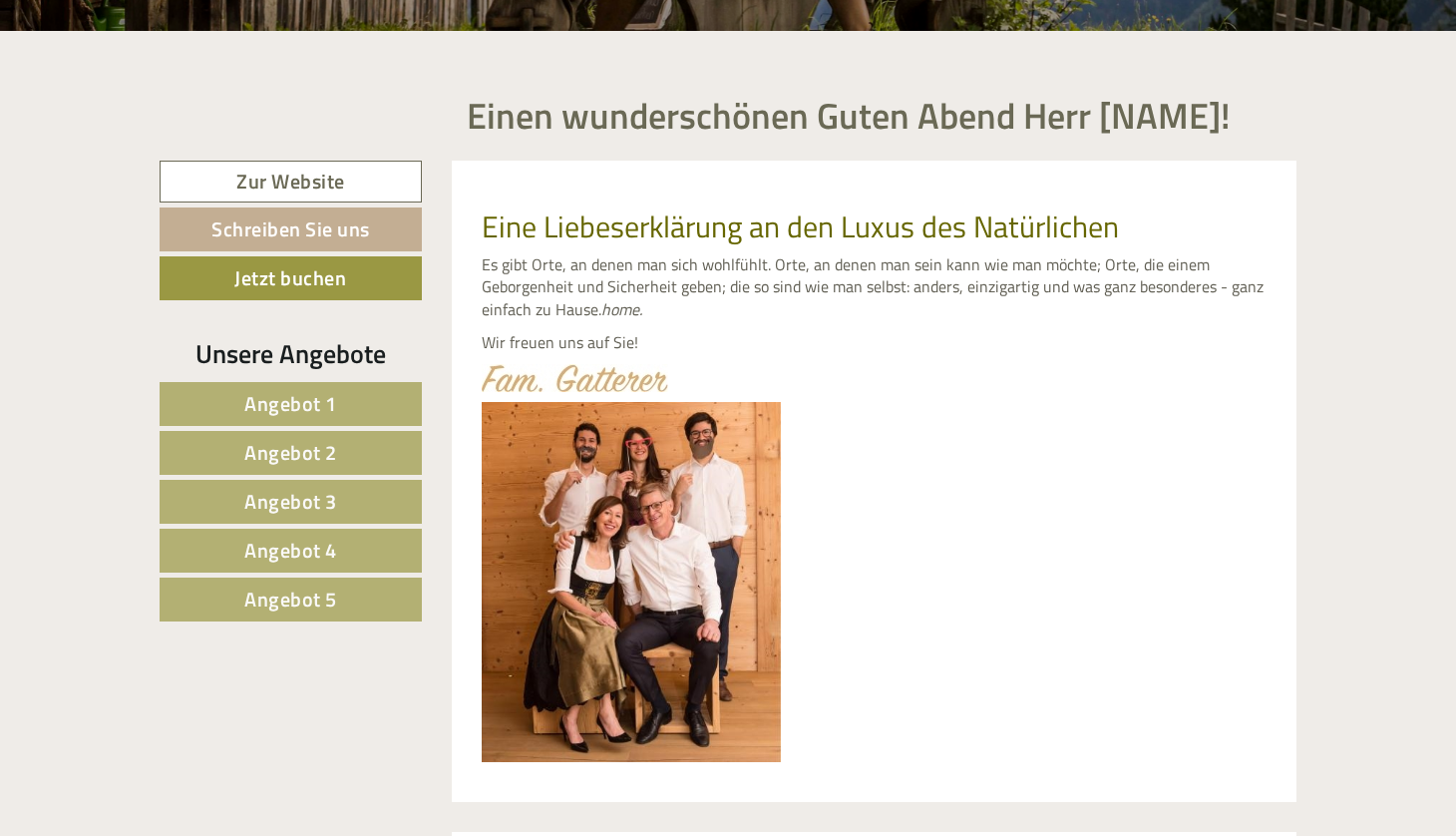 click on "Angebot 1" at bounding box center [290, 403] 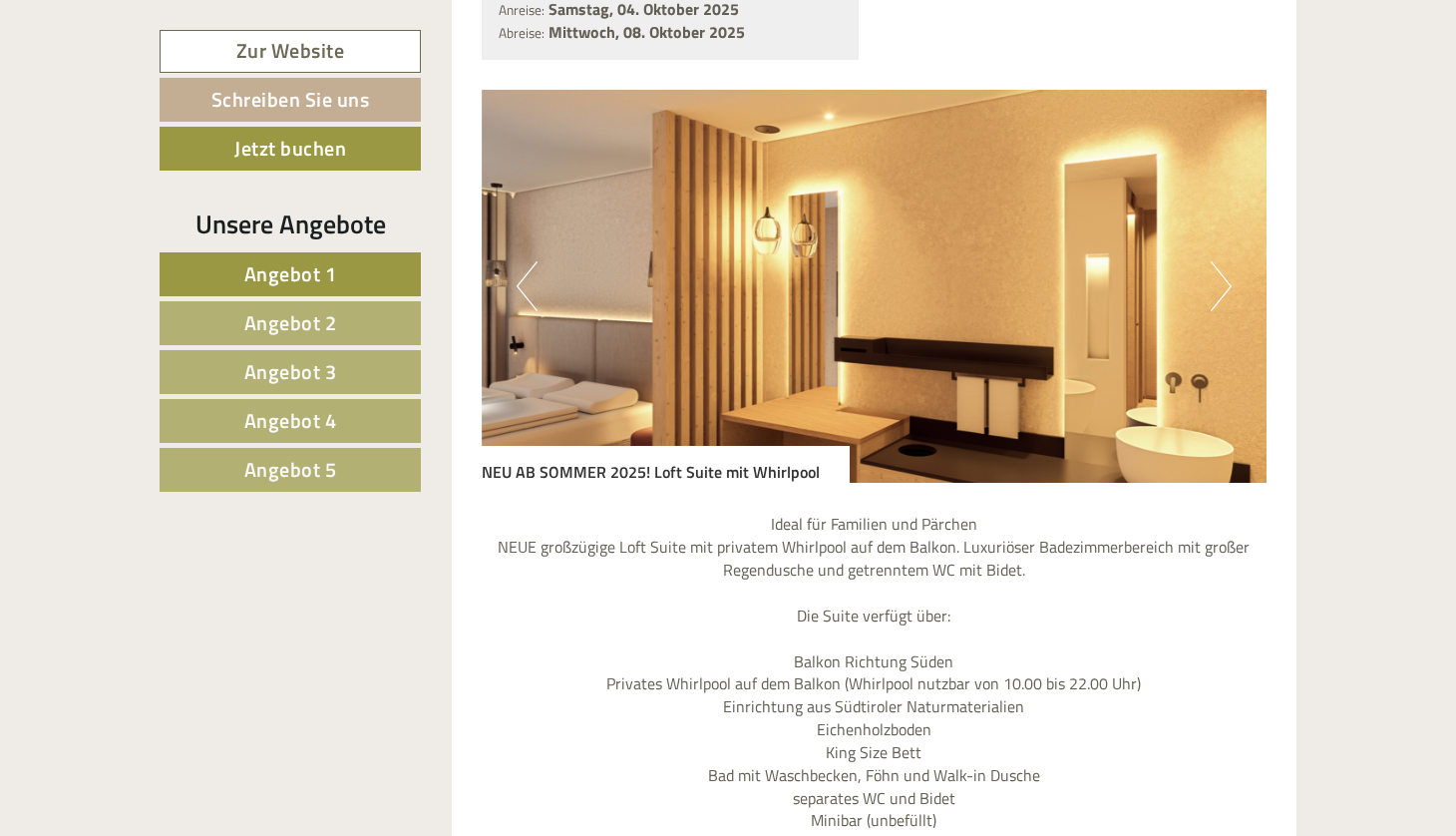 scroll, scrollTop: 1769, scrollLeft: 0, axis: vertical 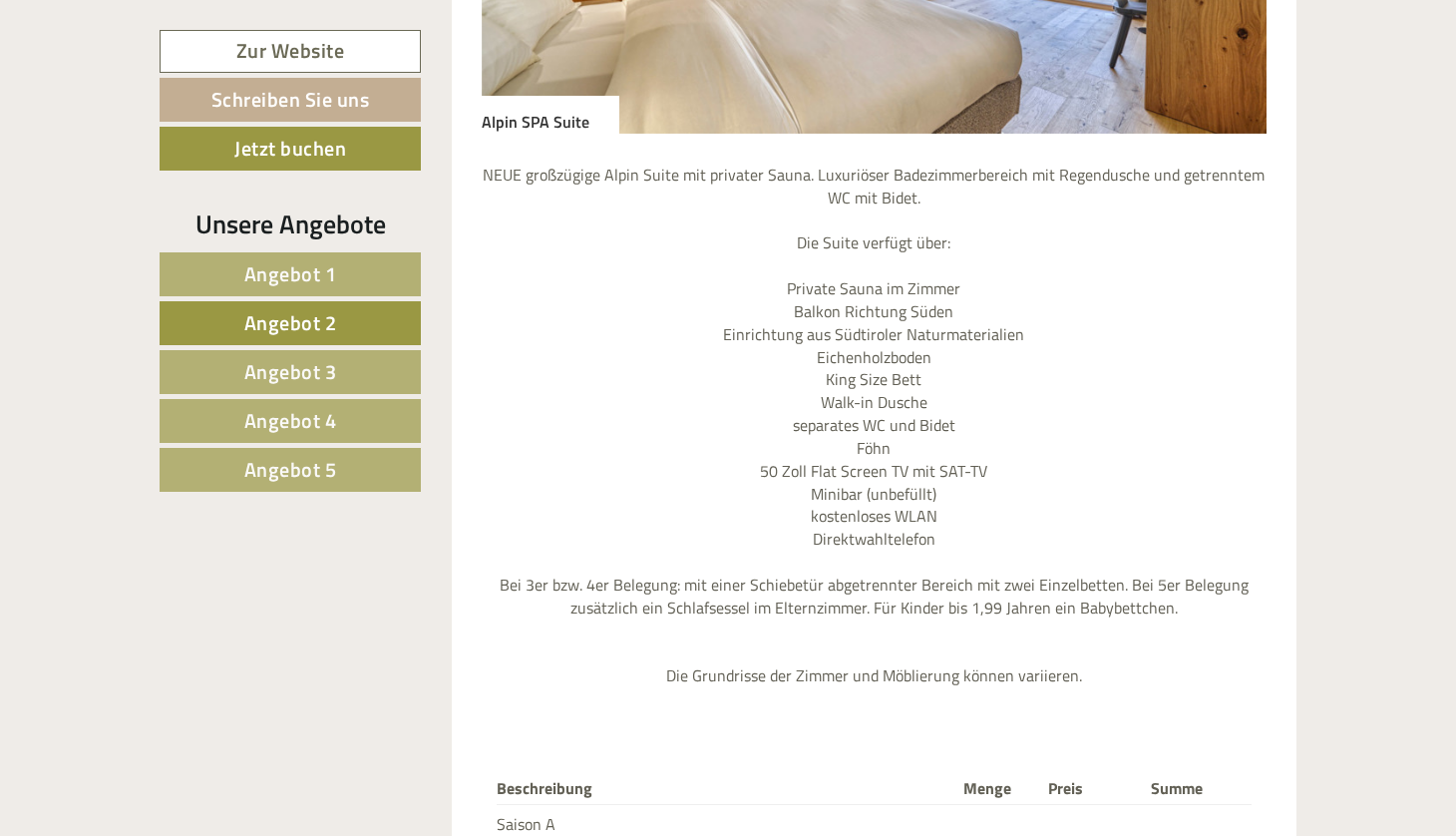 click on "Angebot 3" at bounding box center [290, 371] 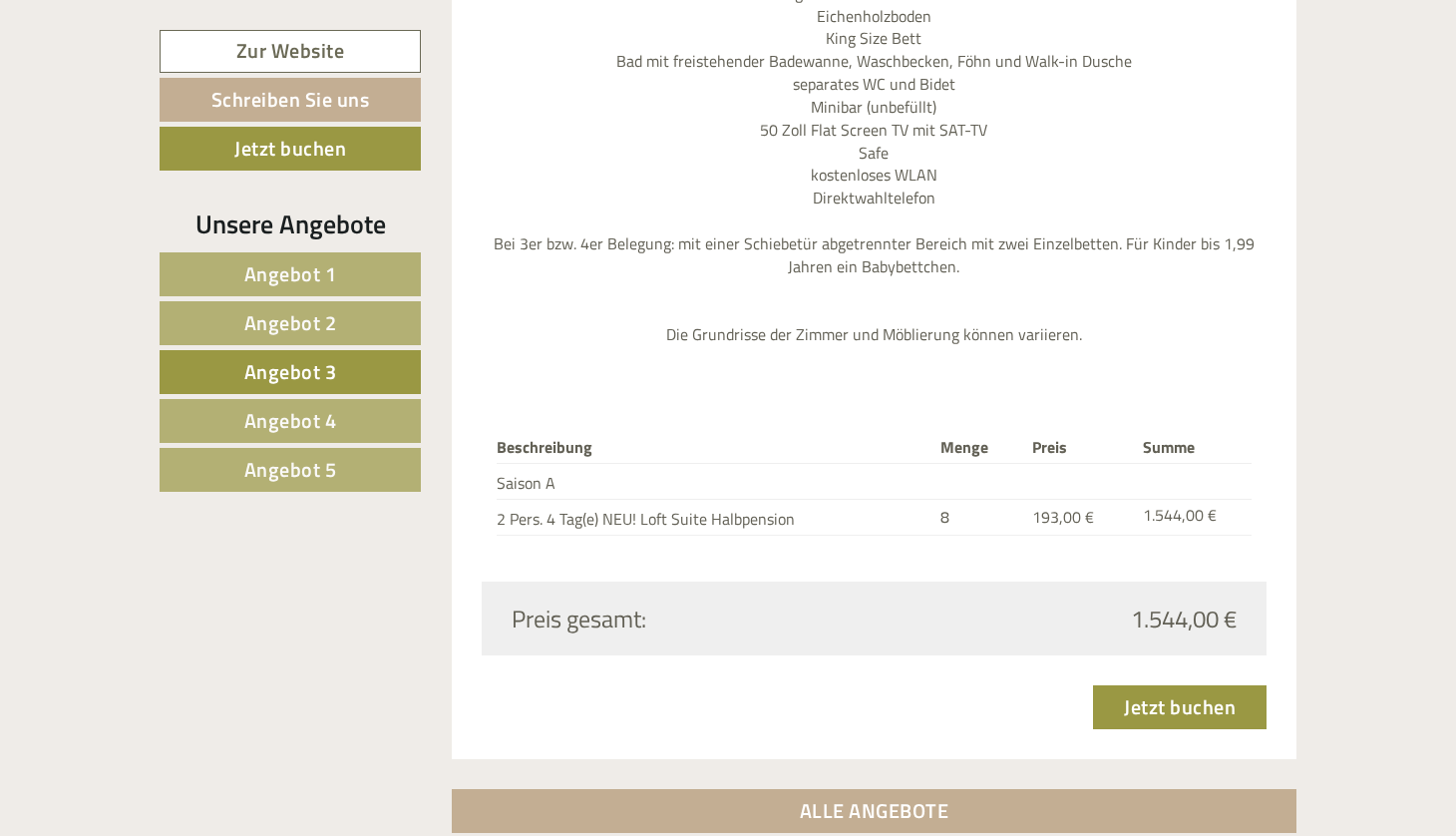 scroll, scrollTop: 2437, scrollLeft: 0, axis: vertical 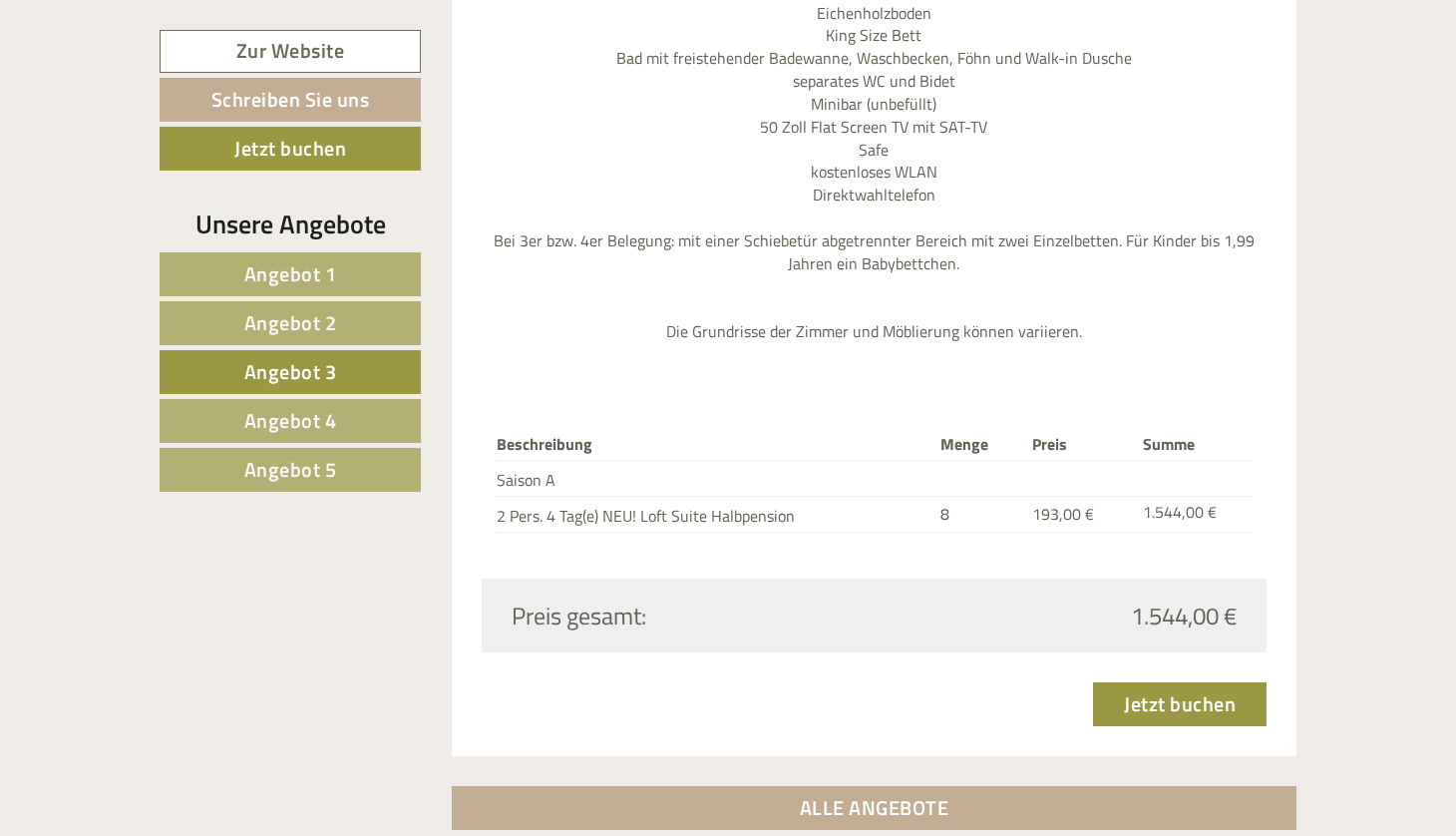 click on "Angebot 4" at bounding box center (290, 420) 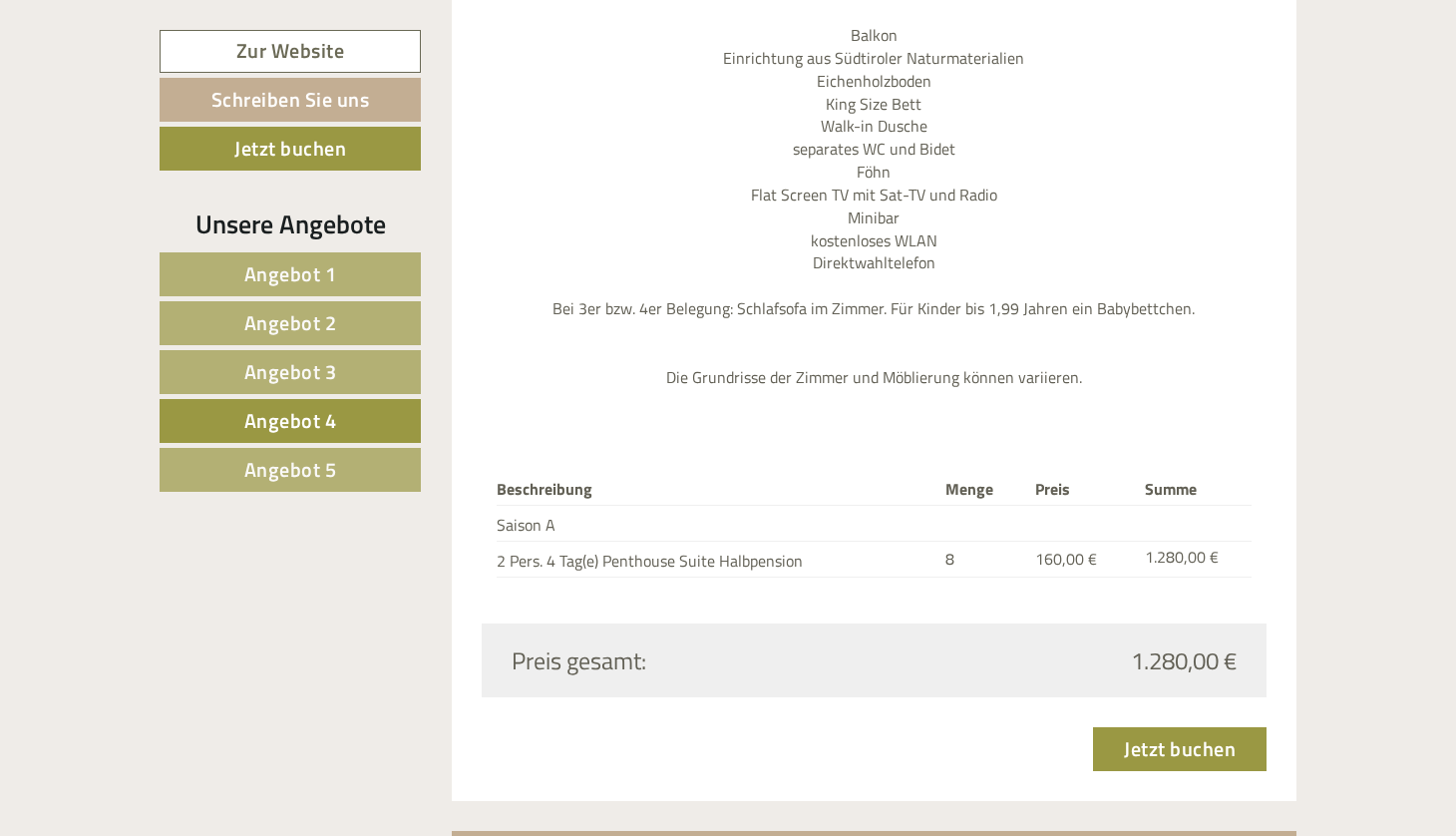 scroll, scrollTop: 2348, scrollLeft: 1, axis: both 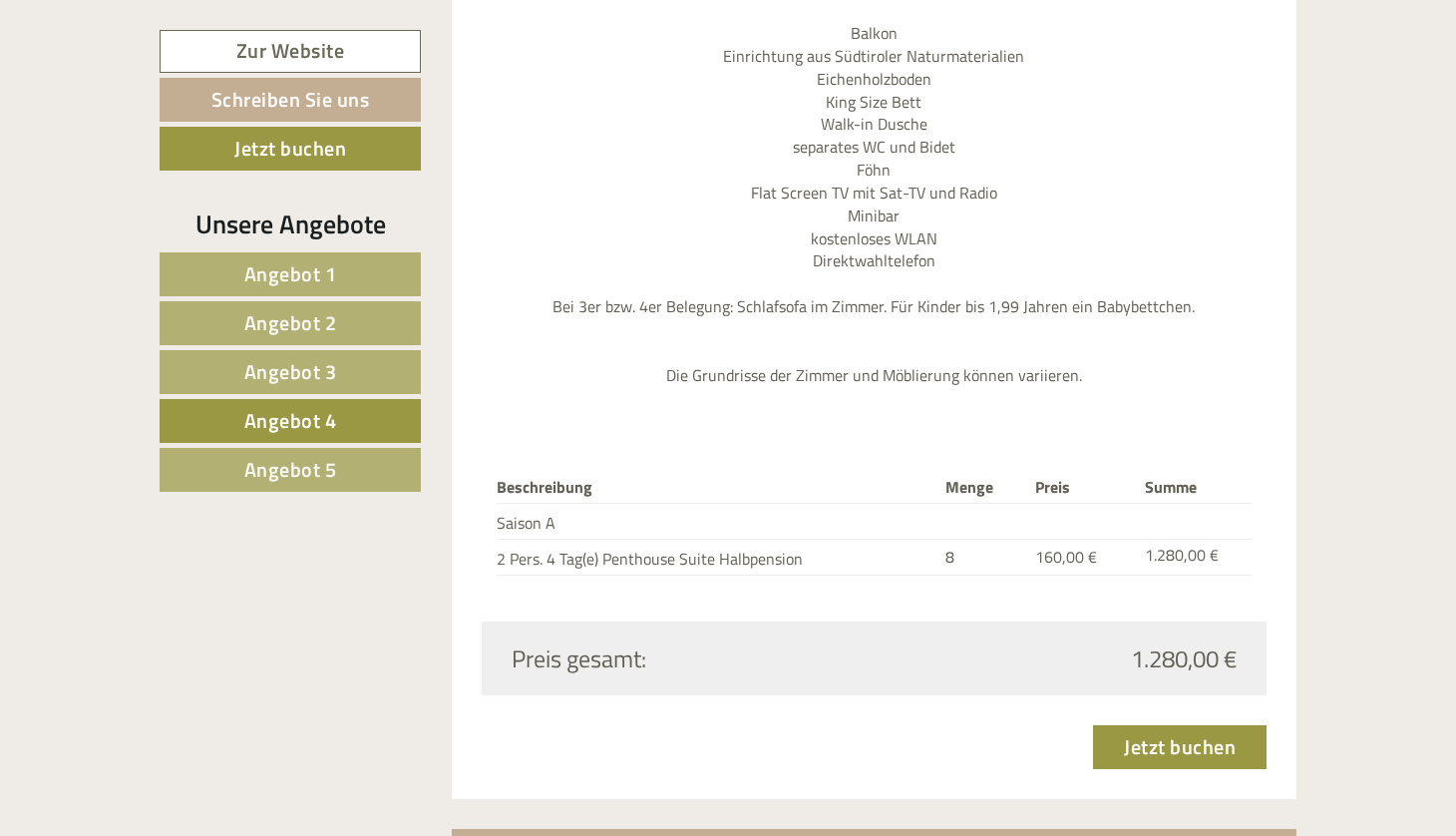 click on "Angebot 5" at bounding box center (290, 469) 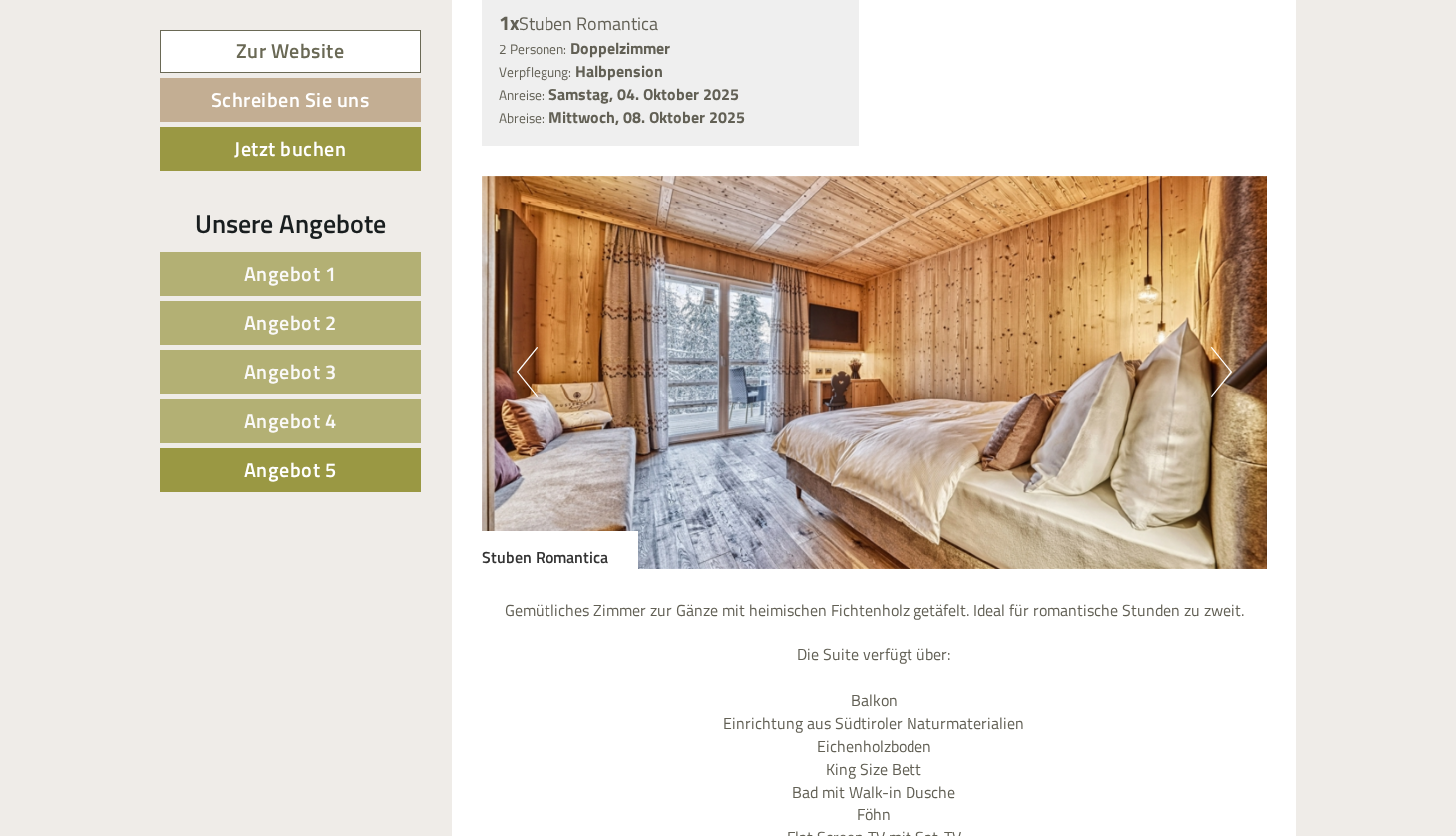 scroll, scrollTop: 1646, scrollLeft: 0, axis: vertical 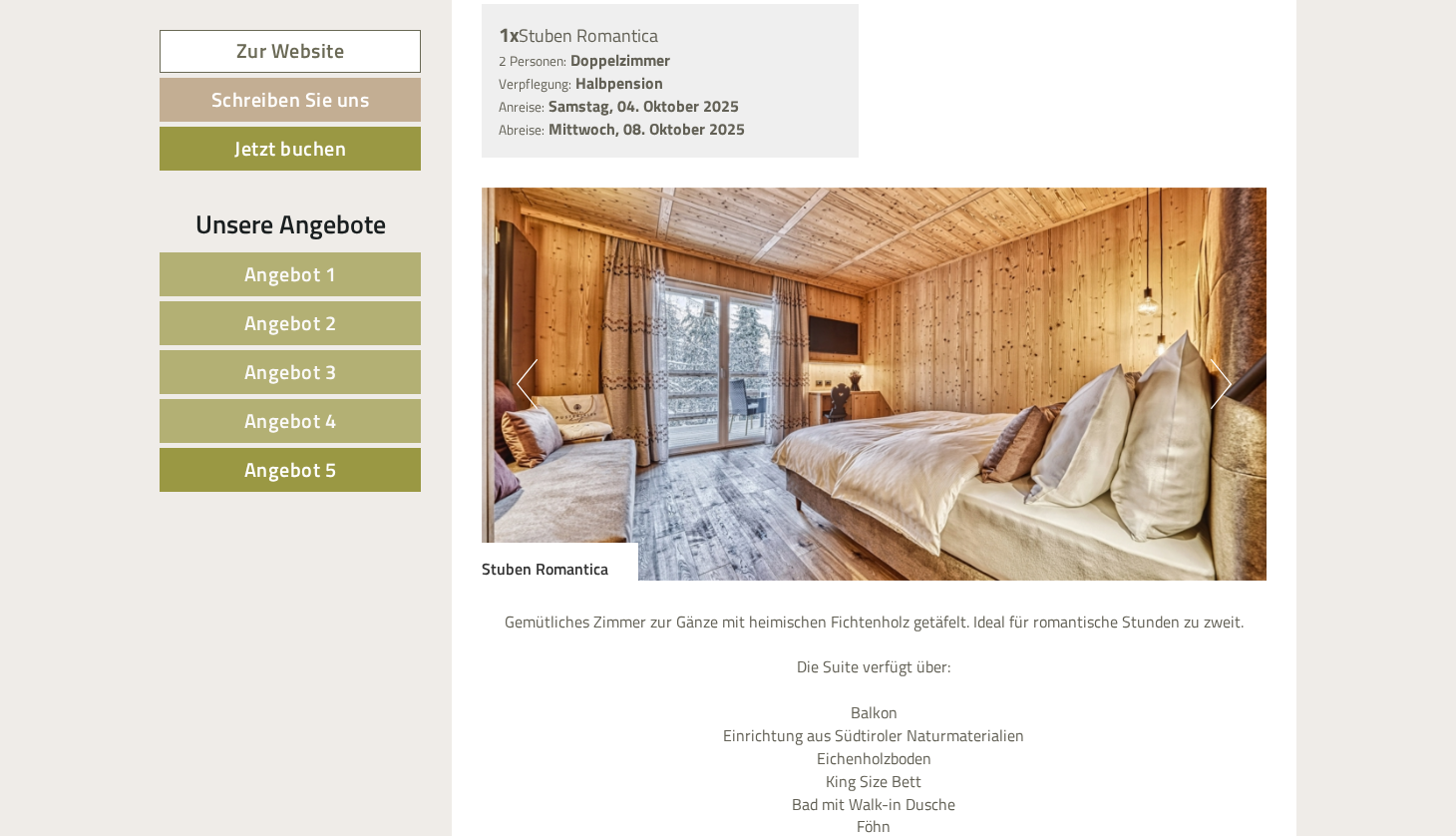 click on "Next" at bounding box center (1221, 384) 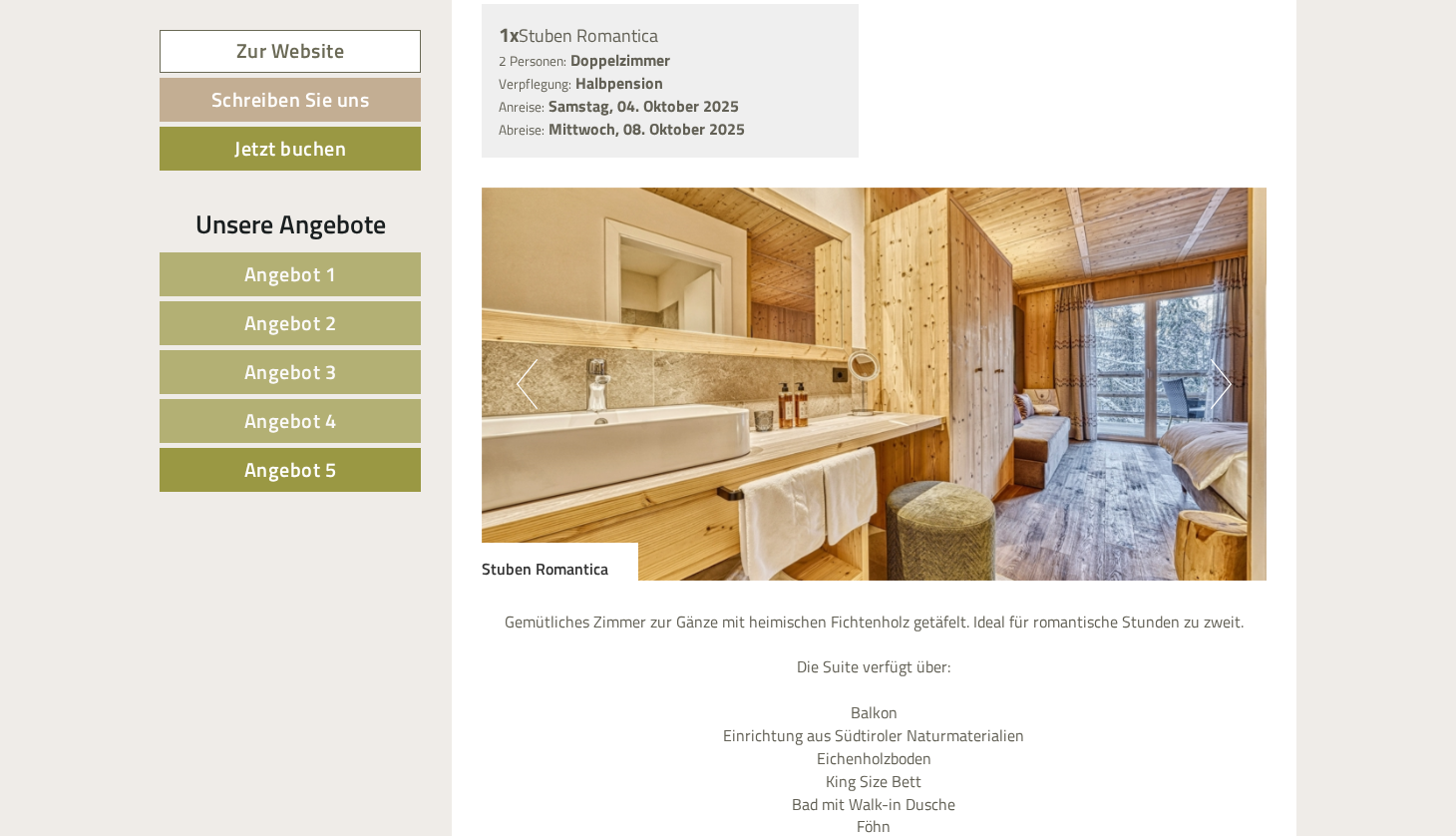 click on "Next" at bounding box center [1221, 384] 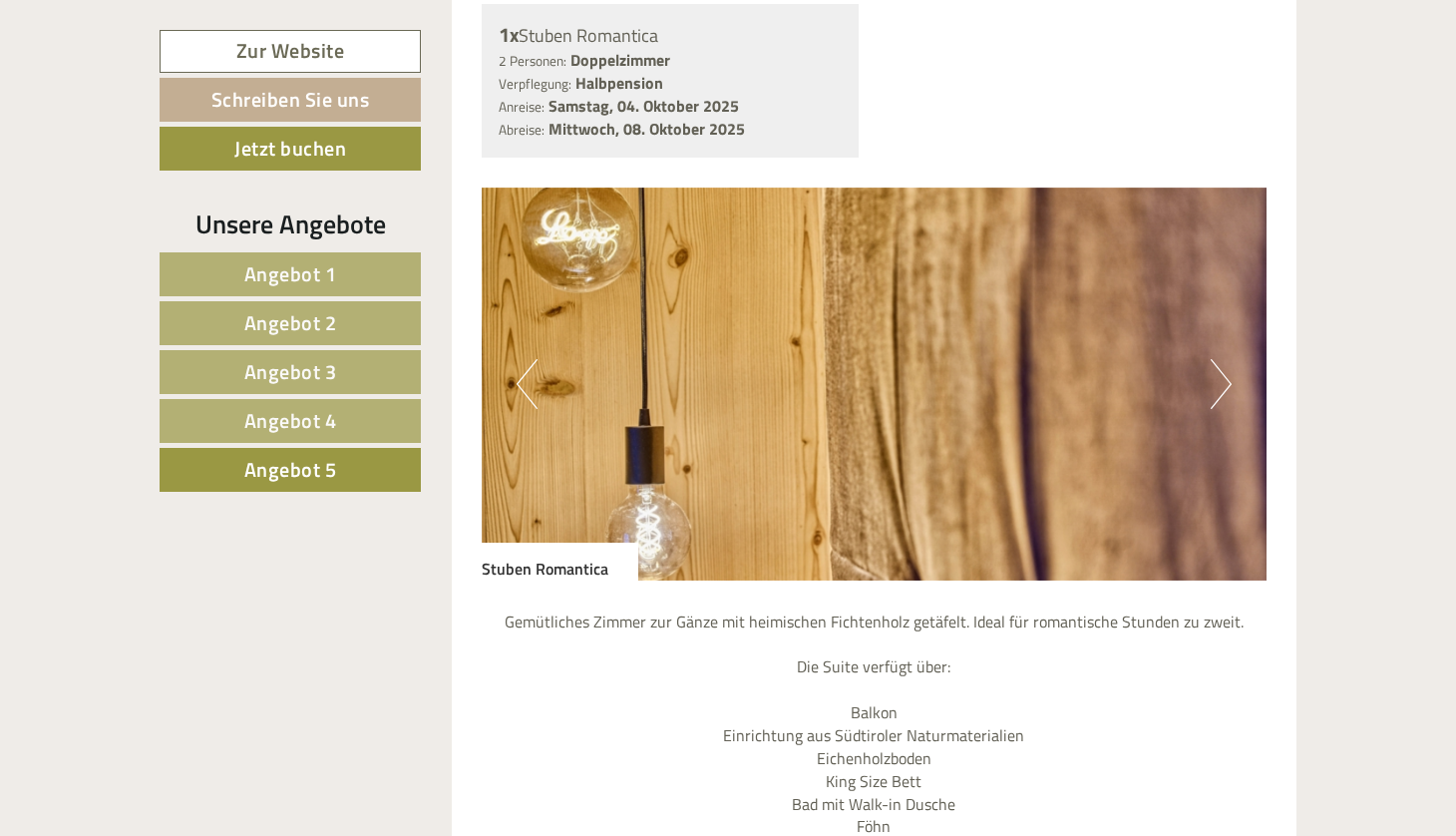click on "Next" at bounding box center [1221, 384] 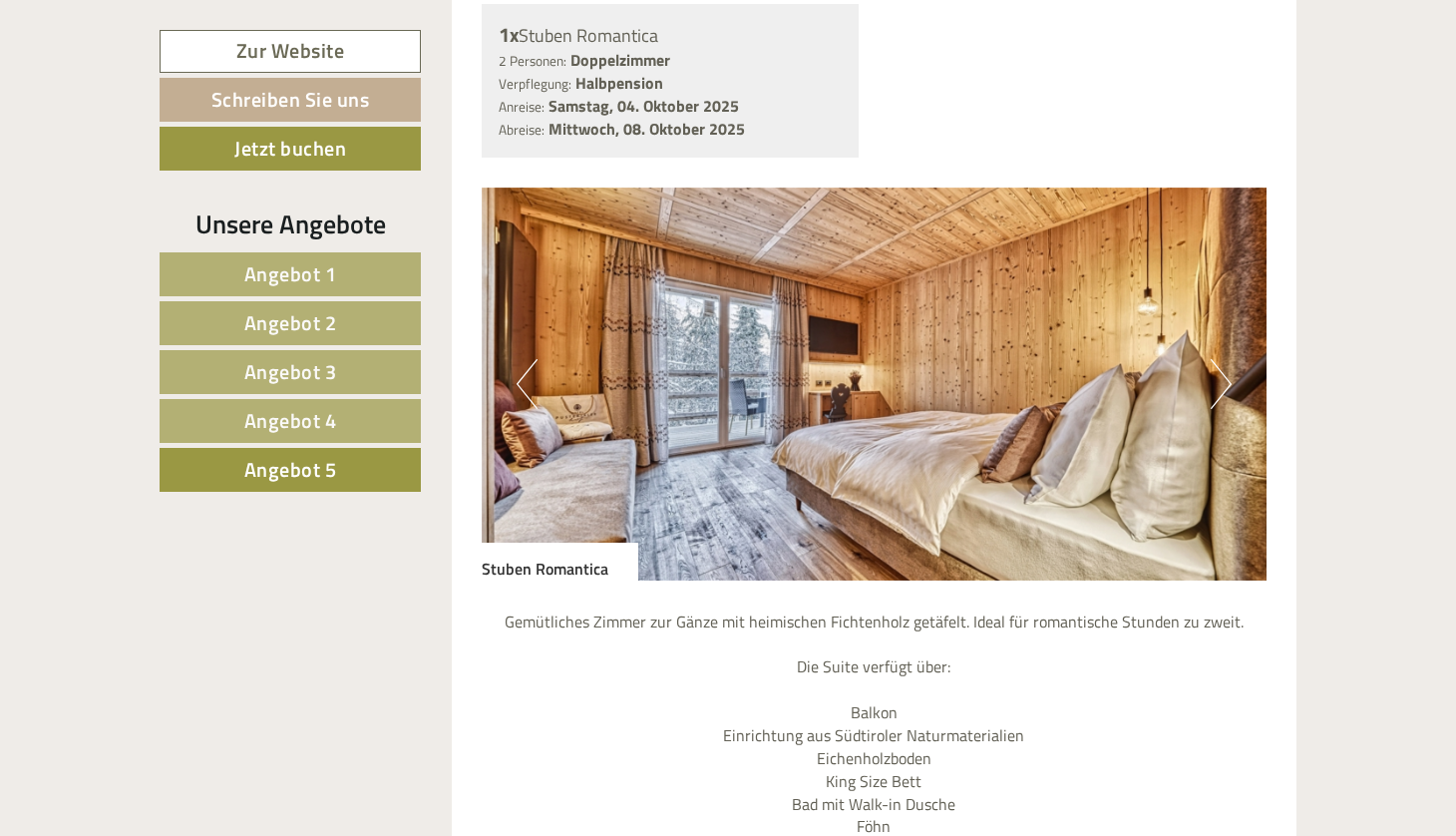 click on "Next" at bounding box center (1221, 384) 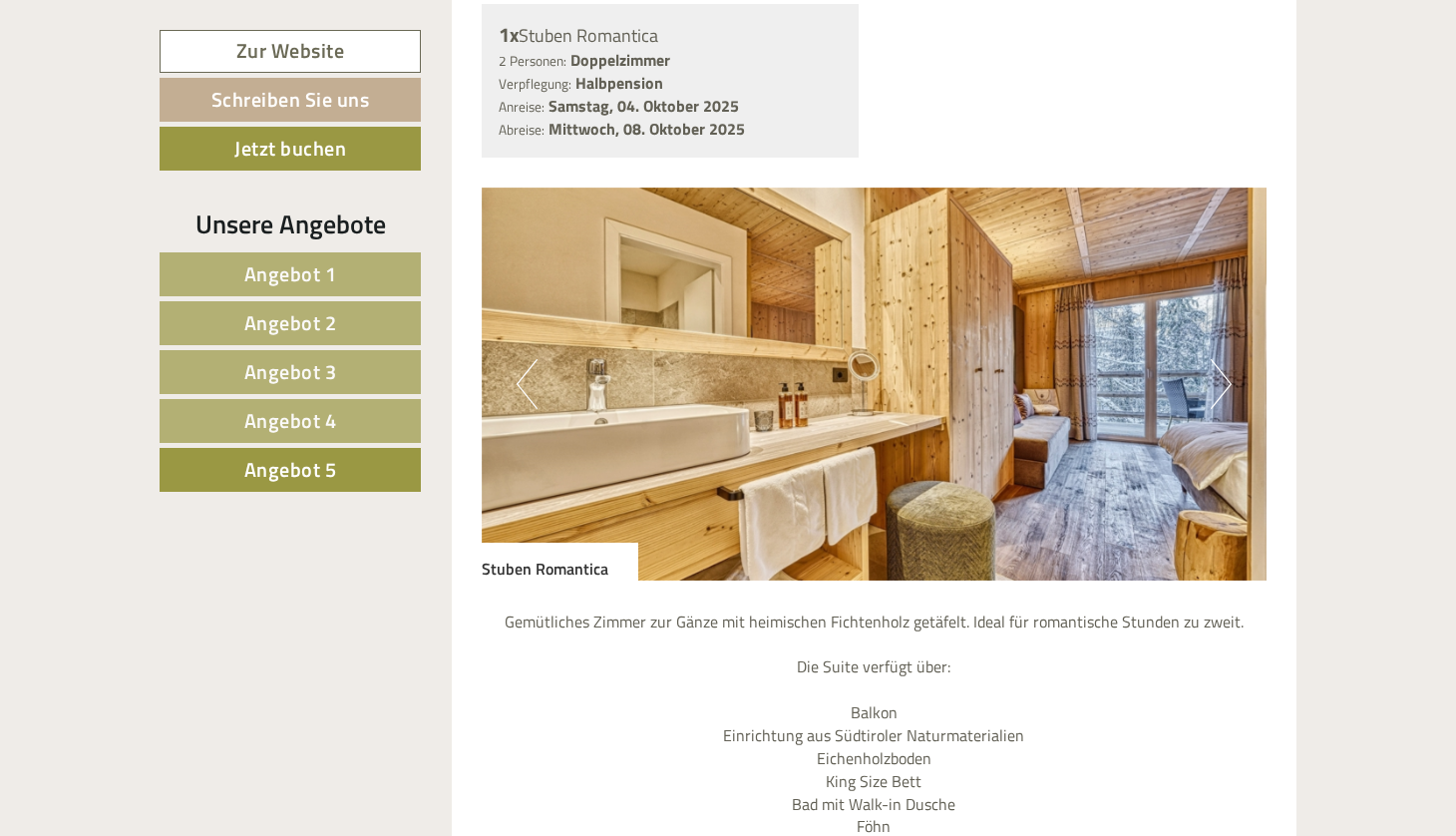 click on "Angebot 4" at bounding box center [290, 421] 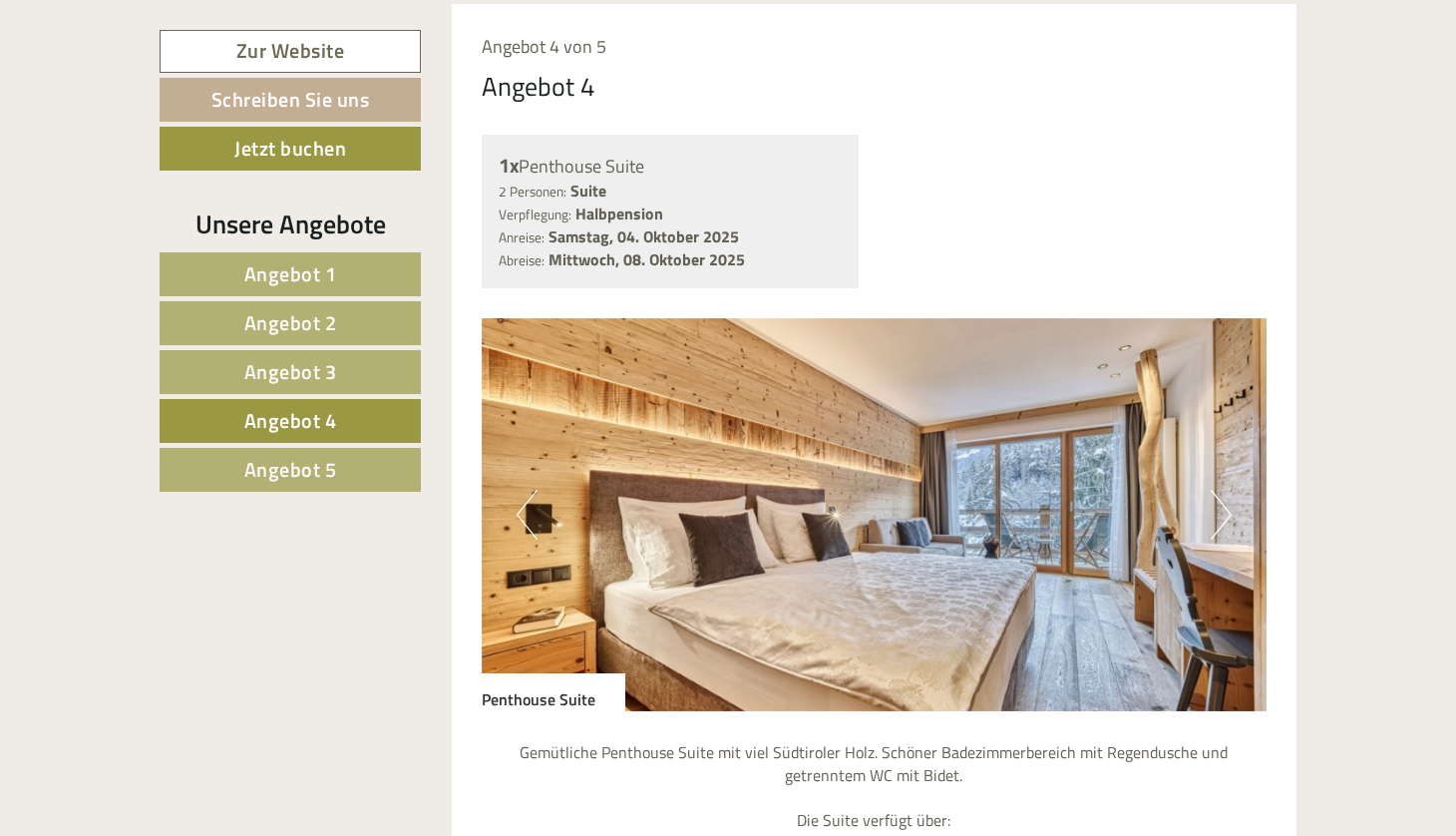 click on "Next" at bounding box center (1221, 515) 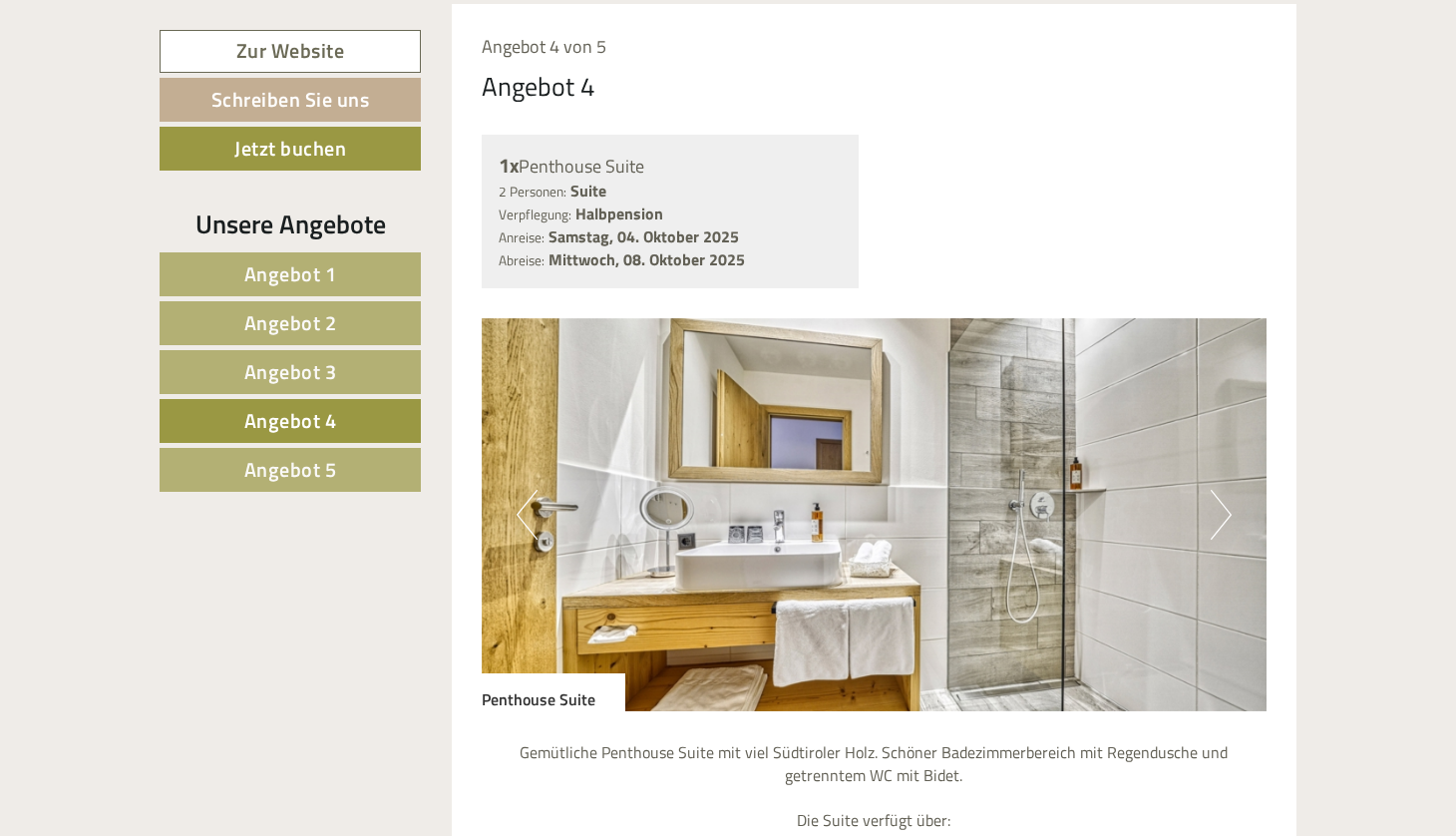 click on "Next" at bounding box center [1221, 515] 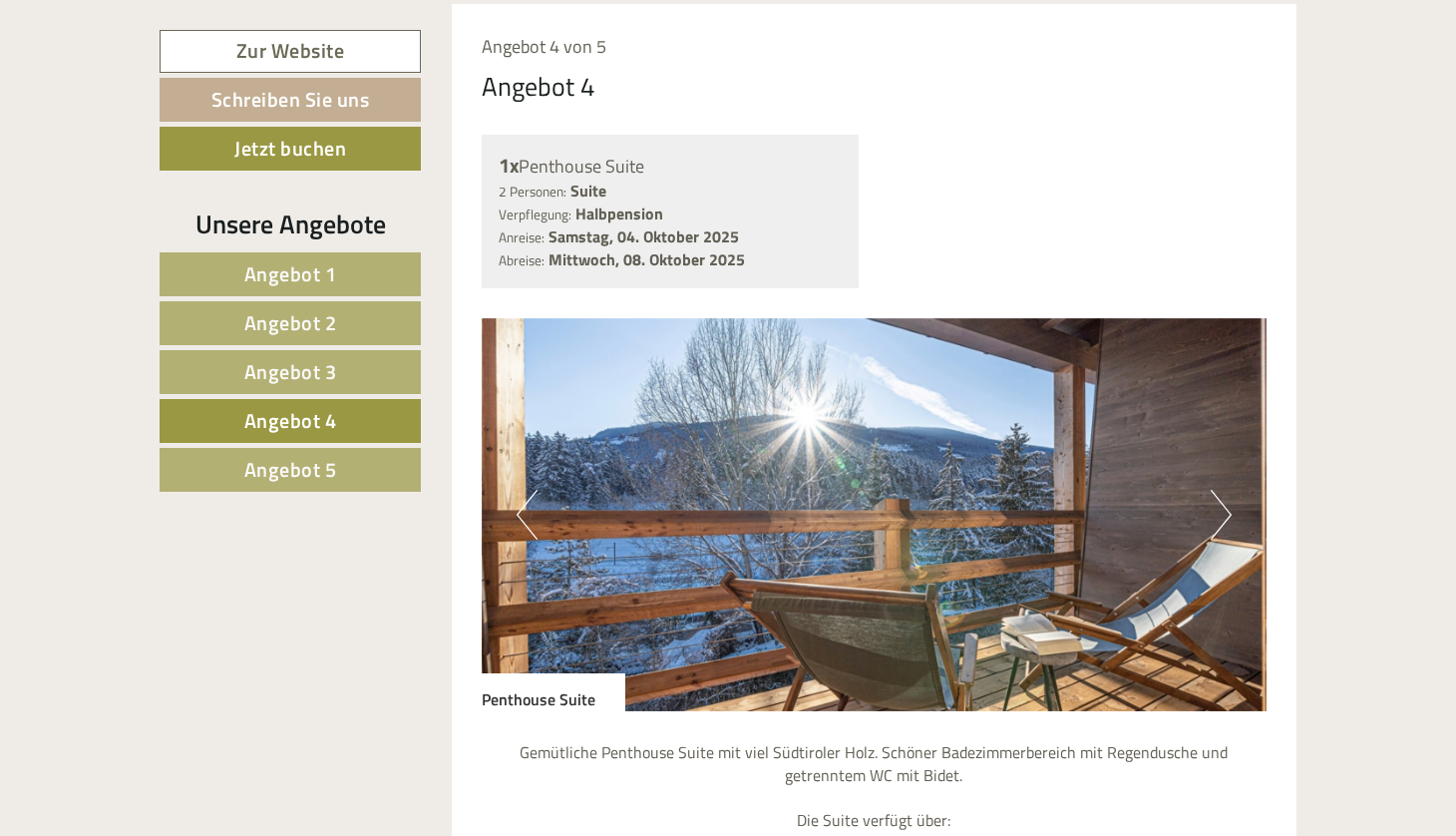 click on "Next" at bounding box center [1221, 515] 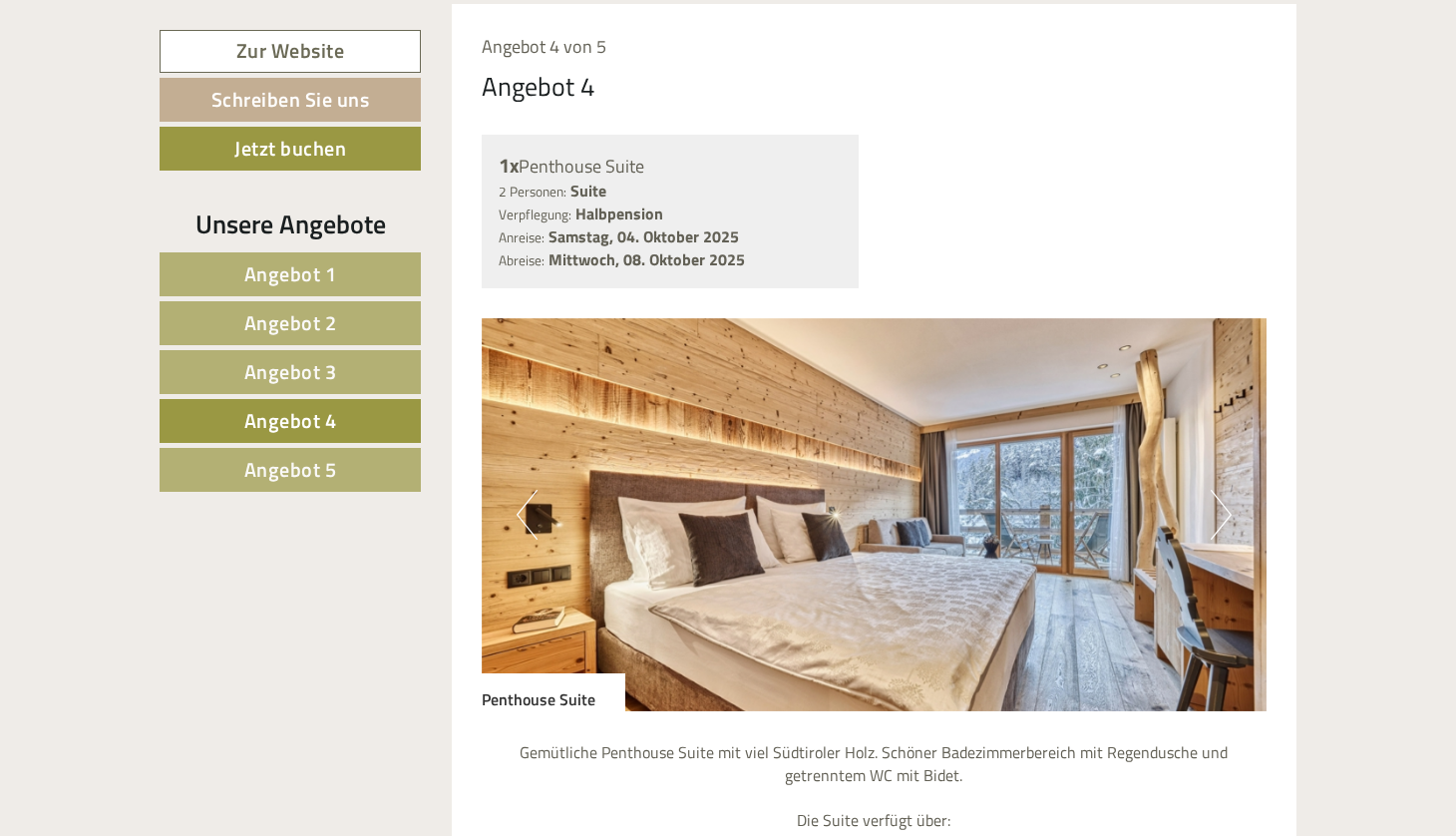 click on "Next" at bounding box center [1221, 515] 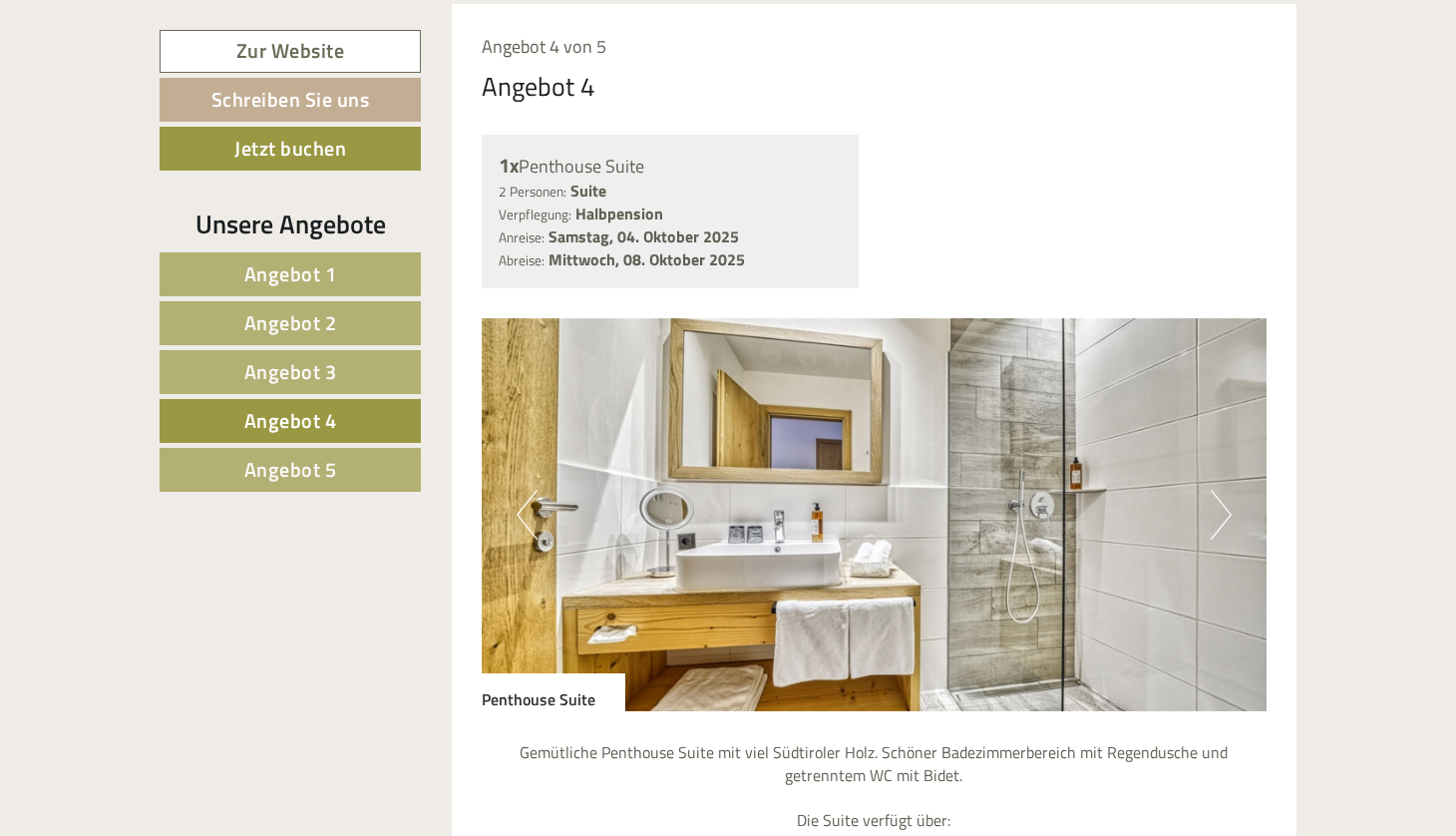 click on "Next" at bounding box center [1221, 515] 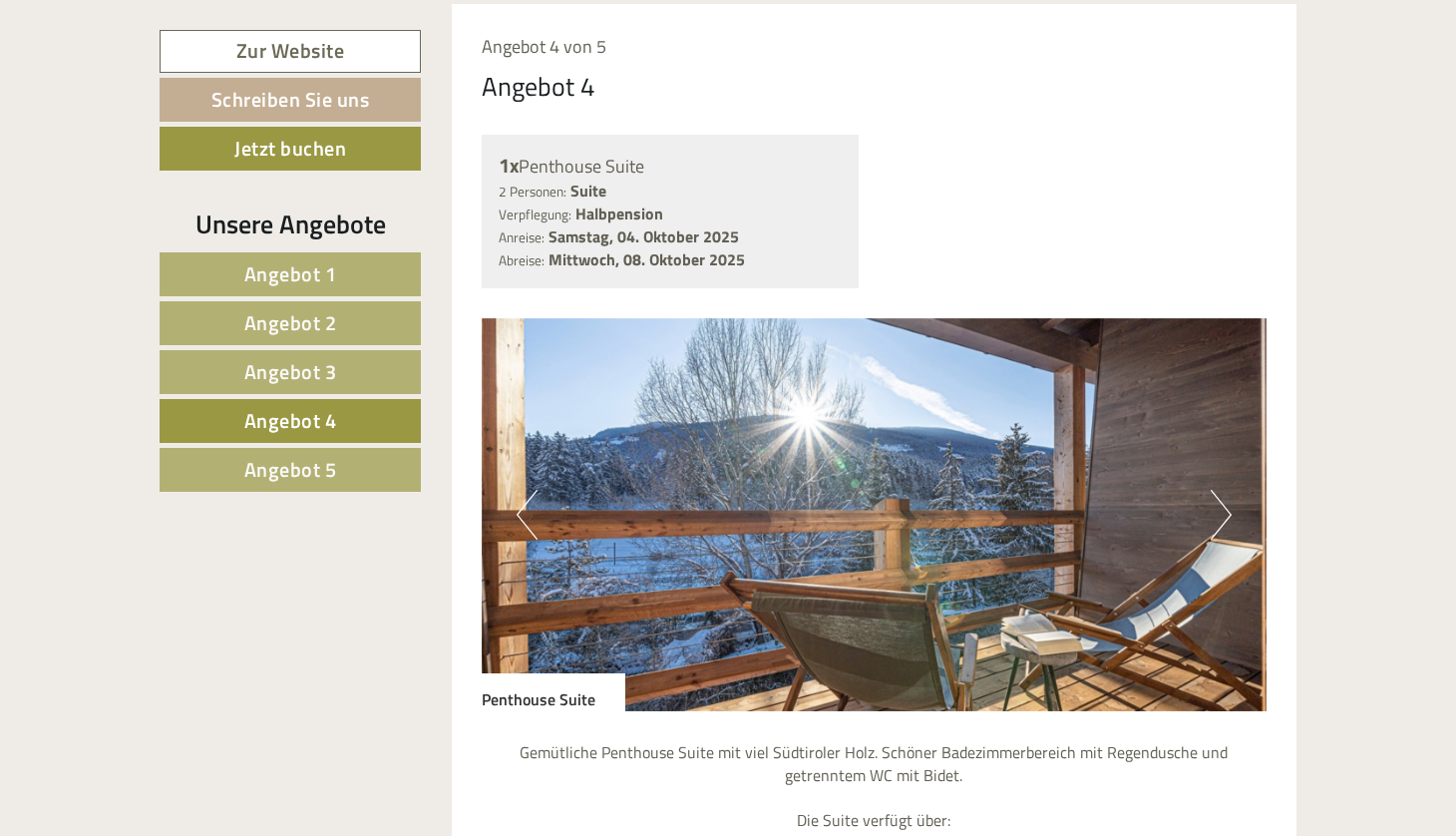 click on "Next" at bounding box center [1221, 515] 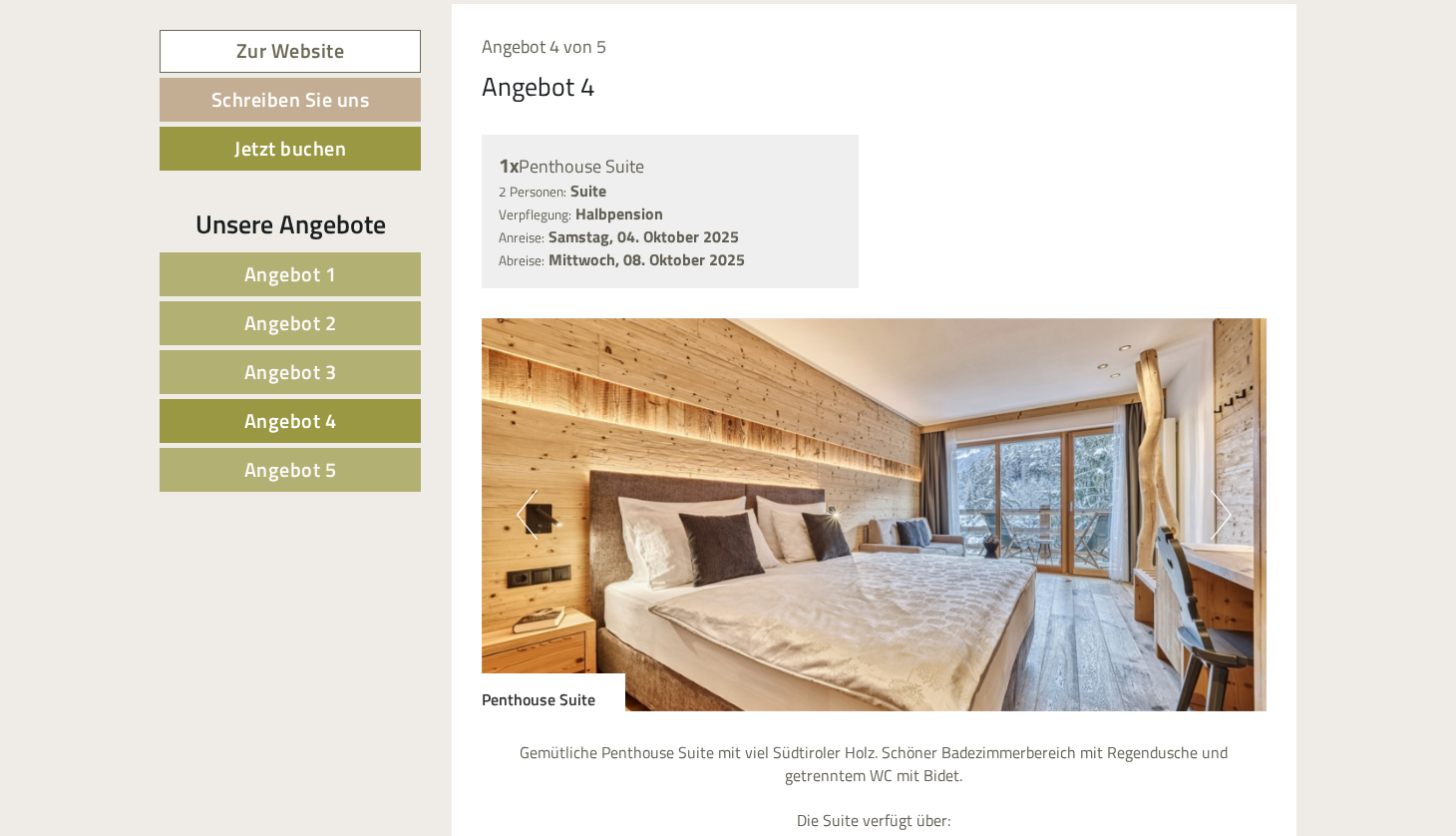 click on "Next" at bounding box center (1221, 515) 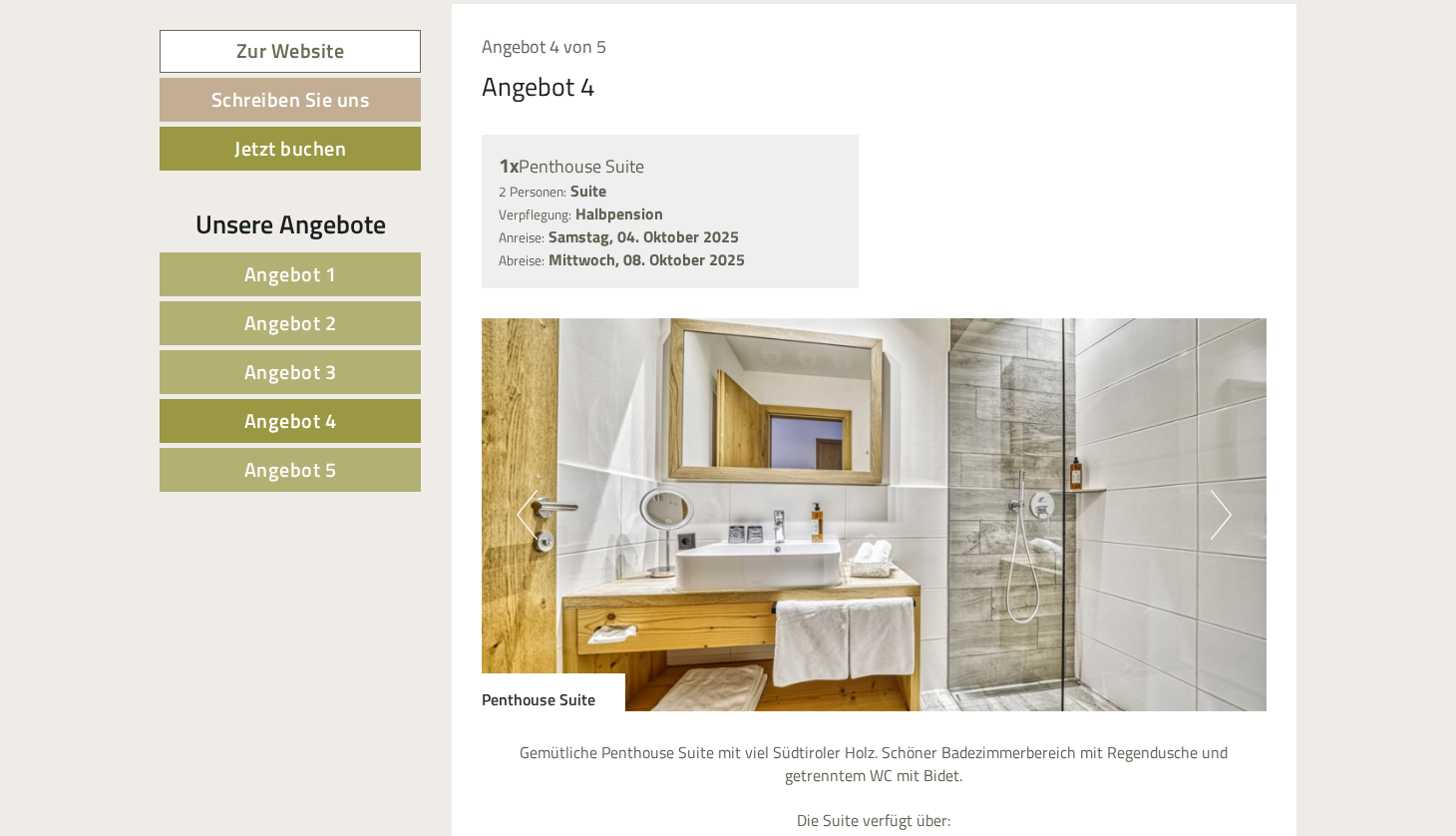 click on "Next" at bounding box center (1221, 515) 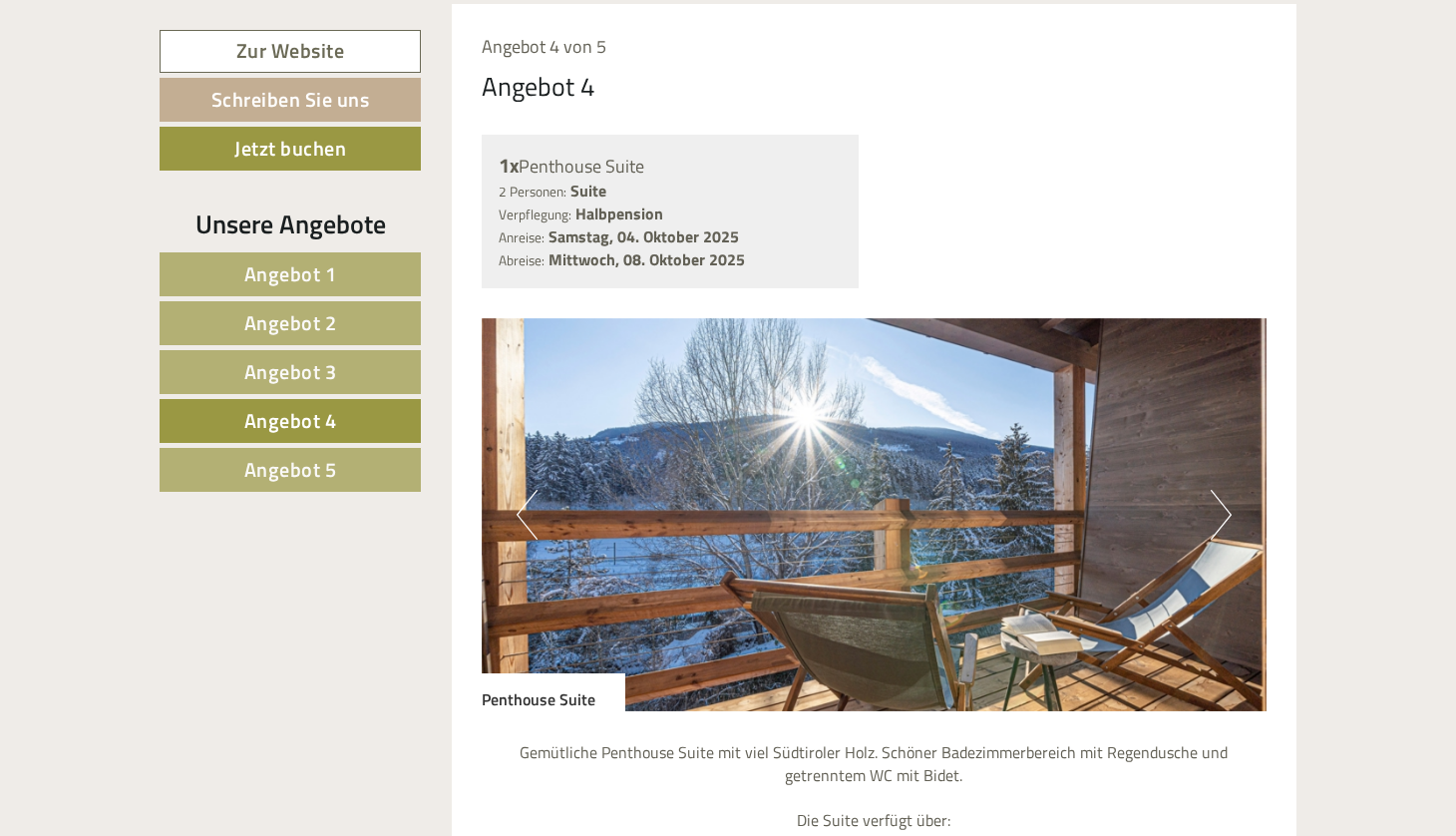 click on "Next" at bounding box center [1221, 515] 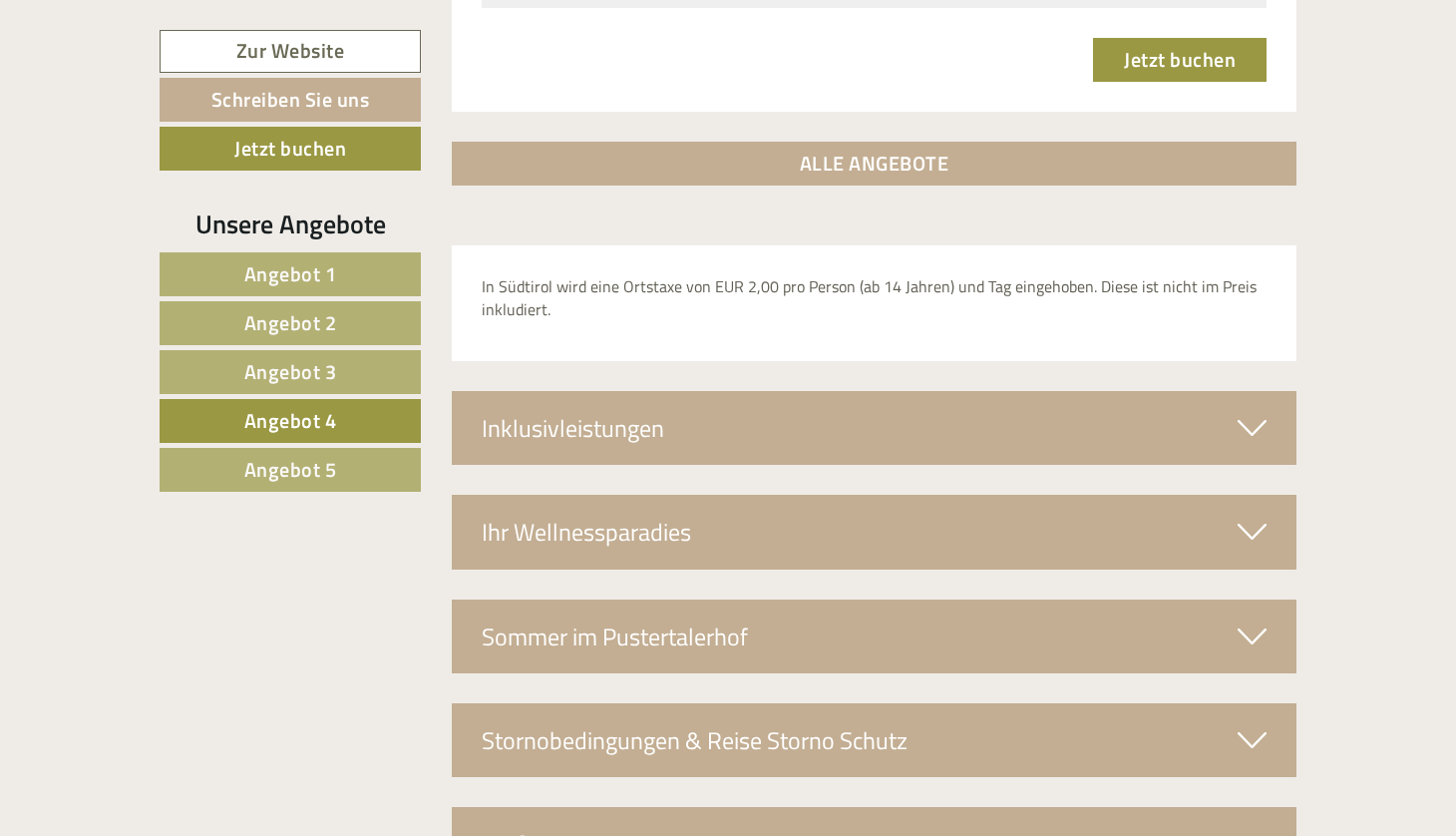 scroll, scrollTop: 3047, scrollLeft: 0, axis: vertical 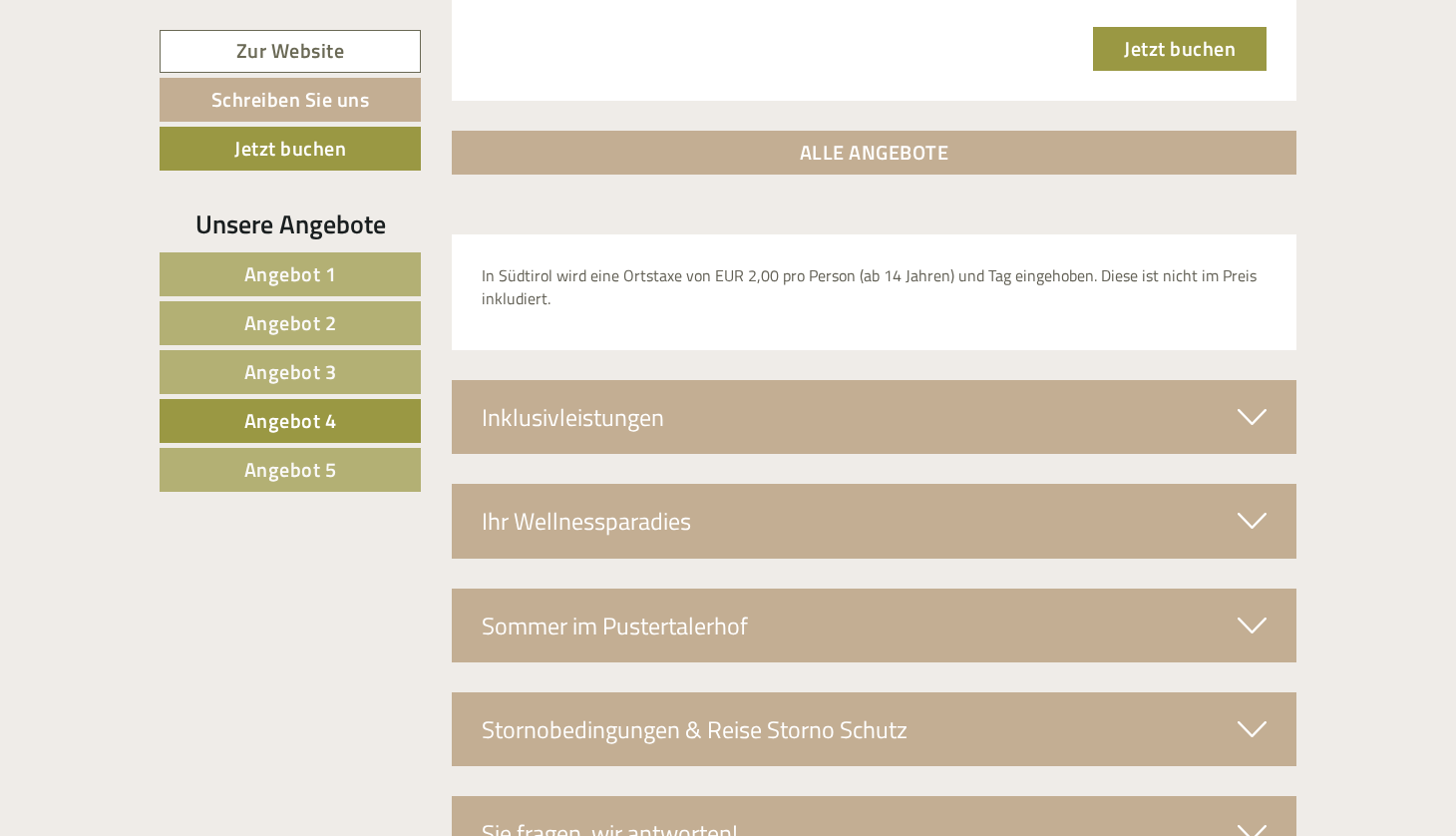 click at bounding box center (1252, 417) 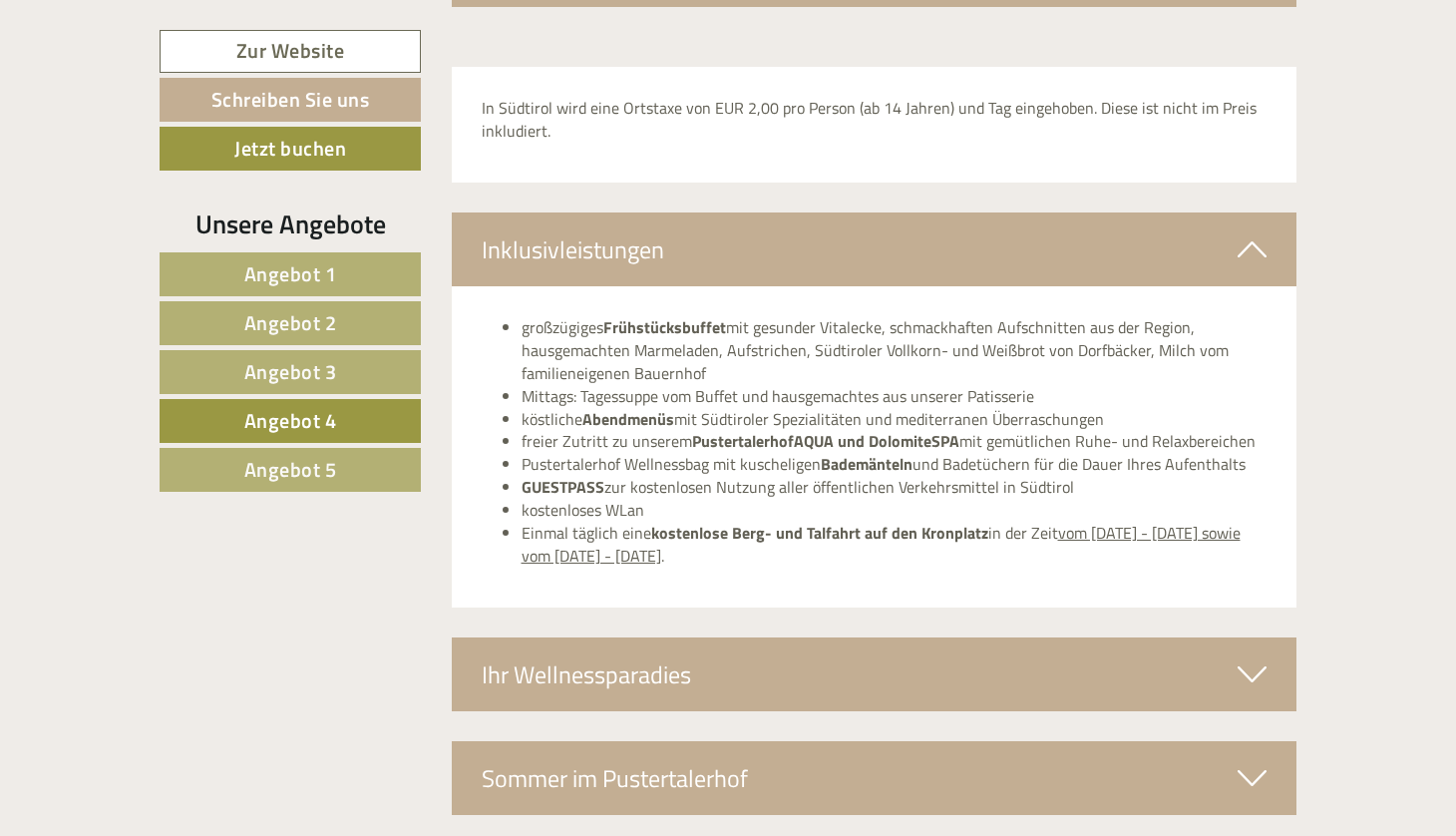 scroll, scrollTop: 3220, scrollLeft: 0, axis: vertical 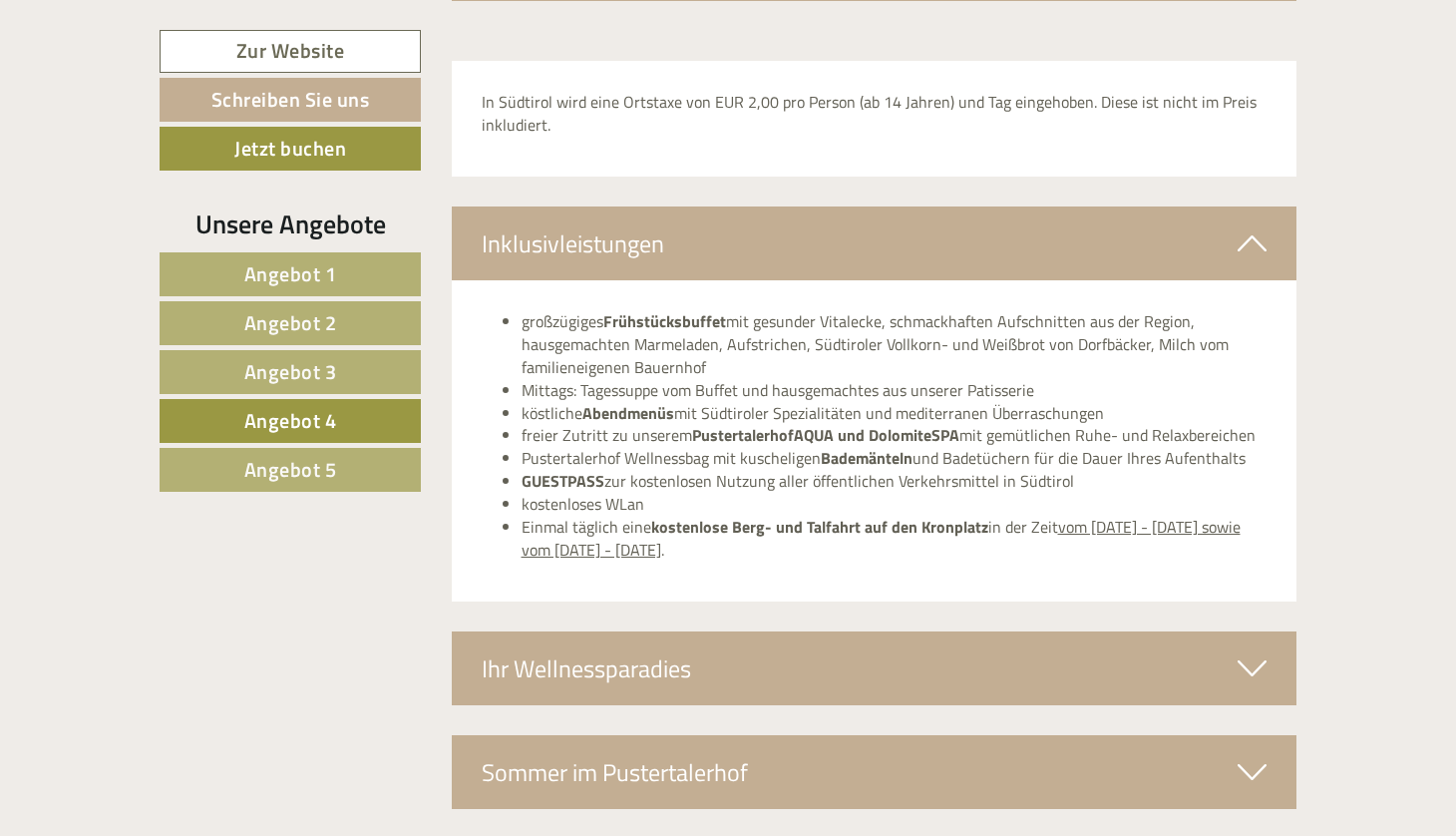 click on "Inklusivleistungen" at bounding box center [875, 243] 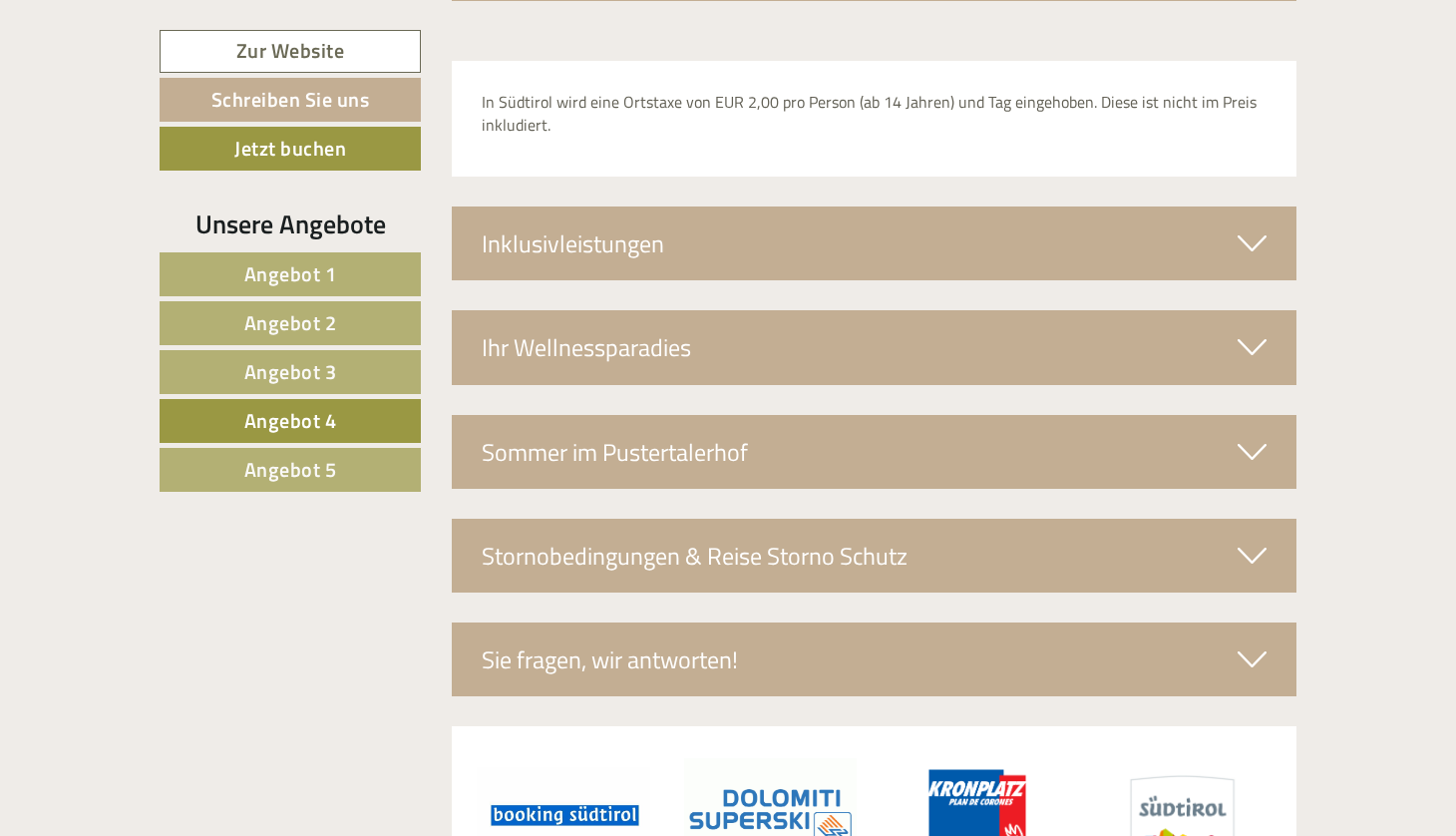 click on "Ihr Wellnessparadies" at bounding box center [875, 347] 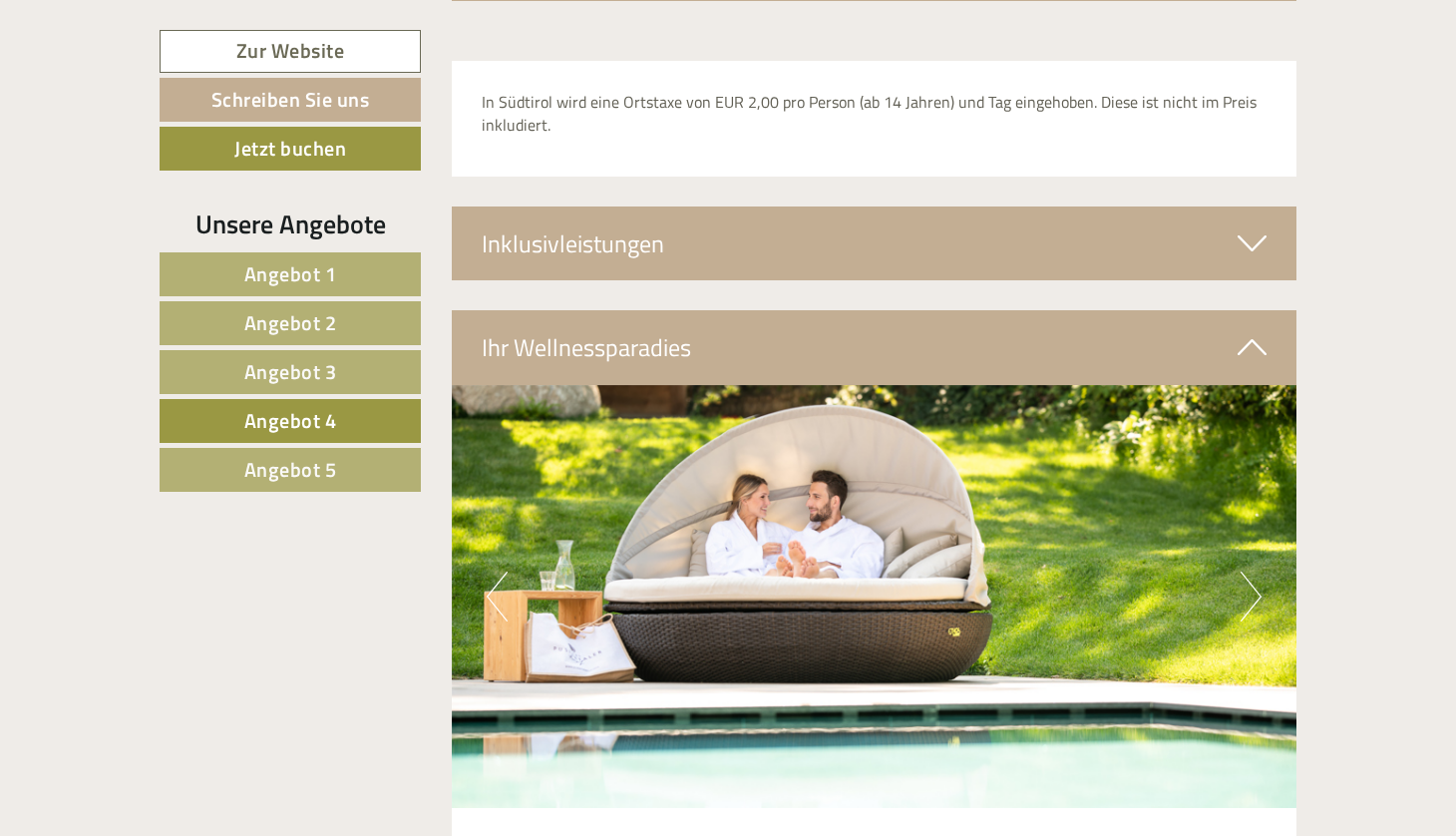 click on "Ihr Wellnessparadies" at bounding box center (875, 347) 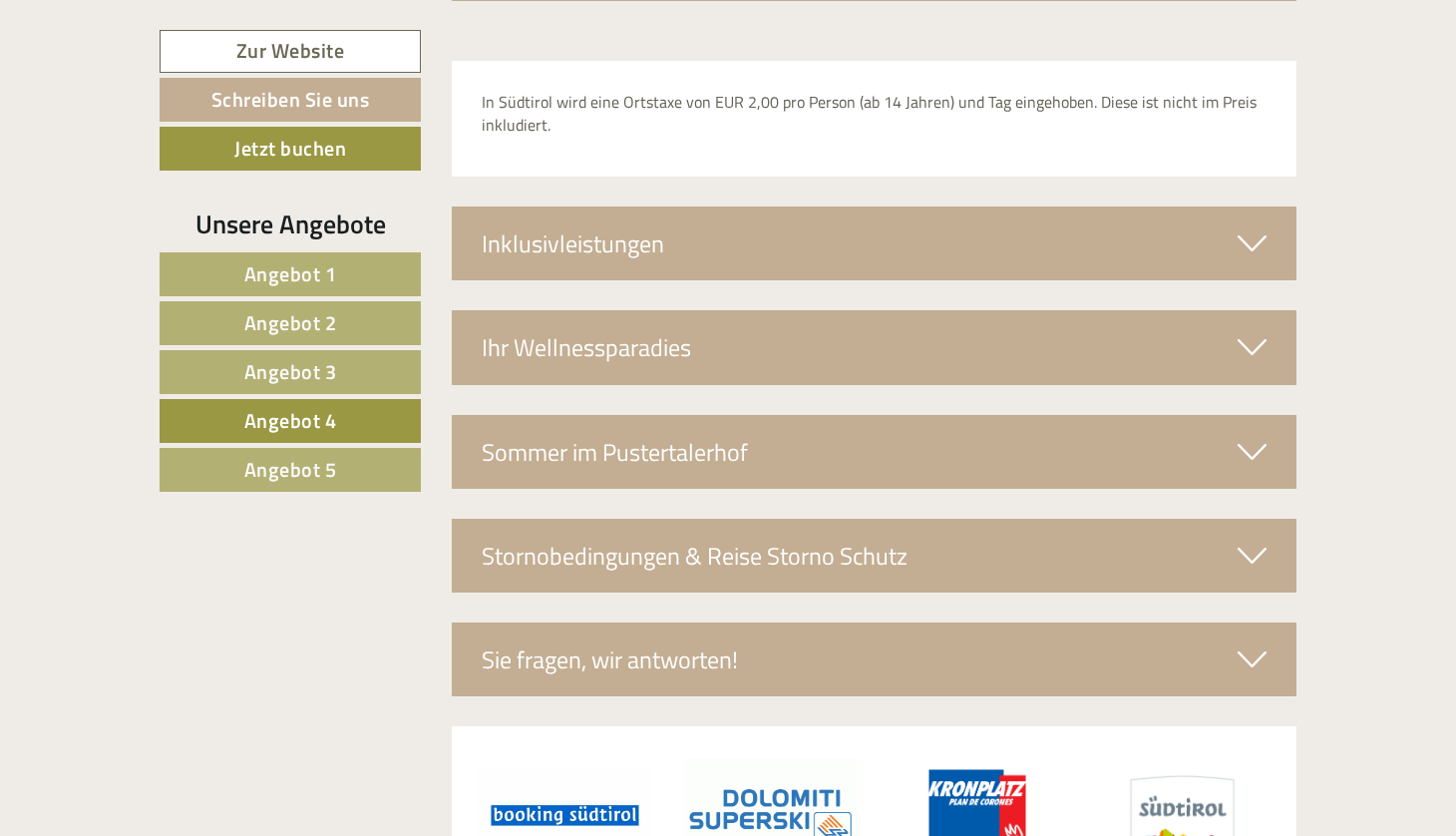 click at bounding box center [1252, 452] 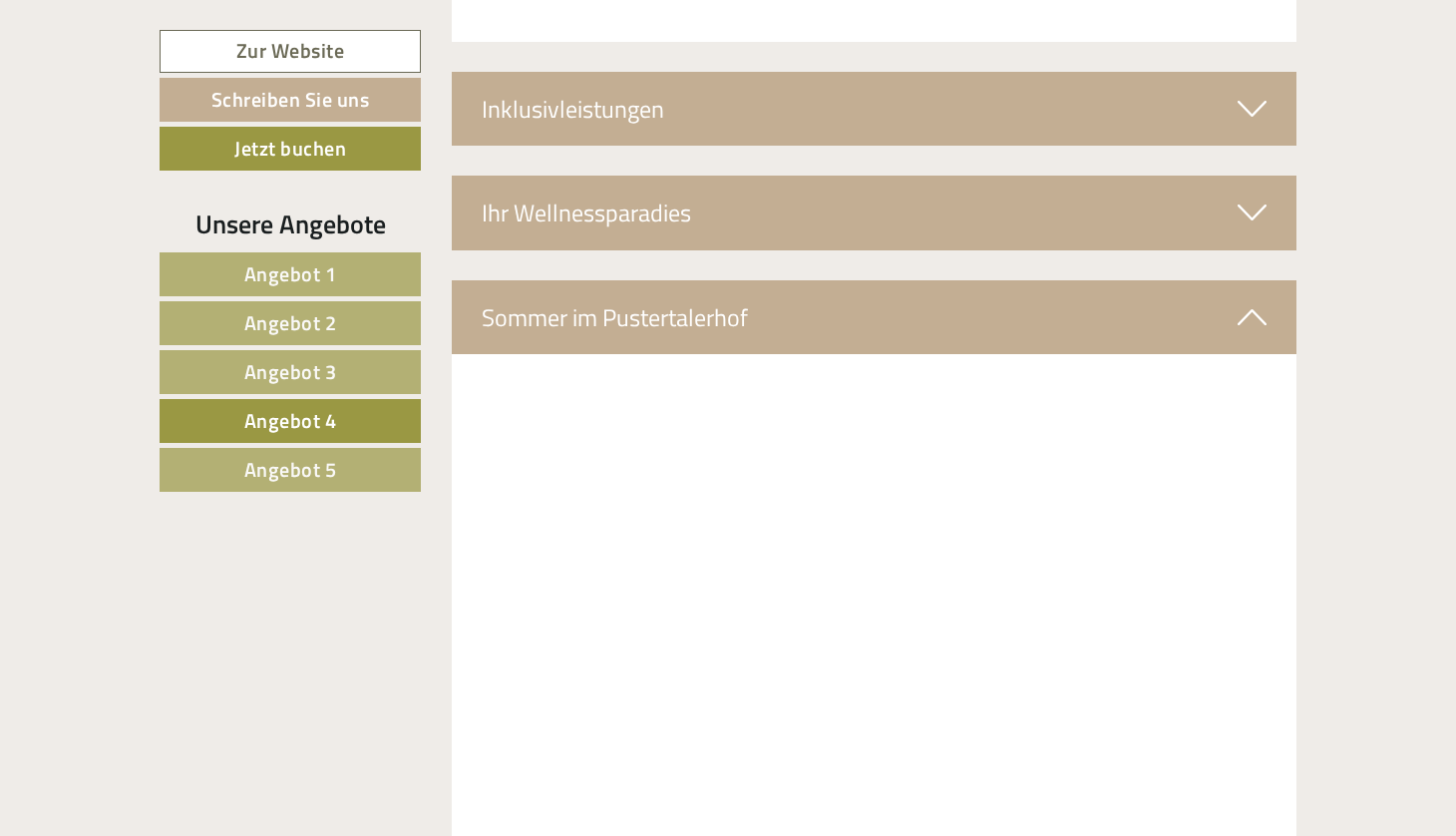 scroll, scrollTop: 3387, scrollLeft: 0, axis: vertical 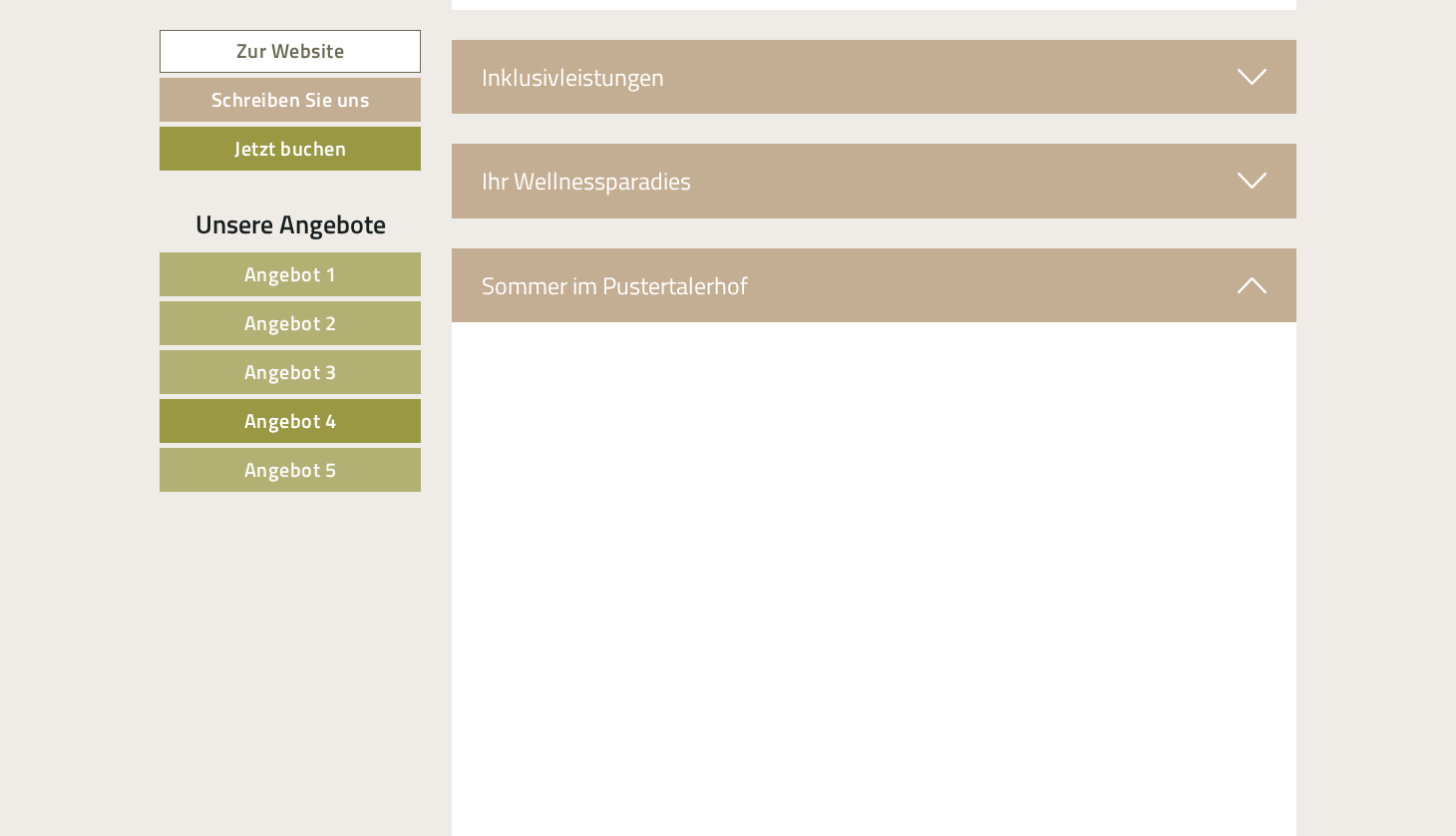 click at bounding box center (1252, 285) 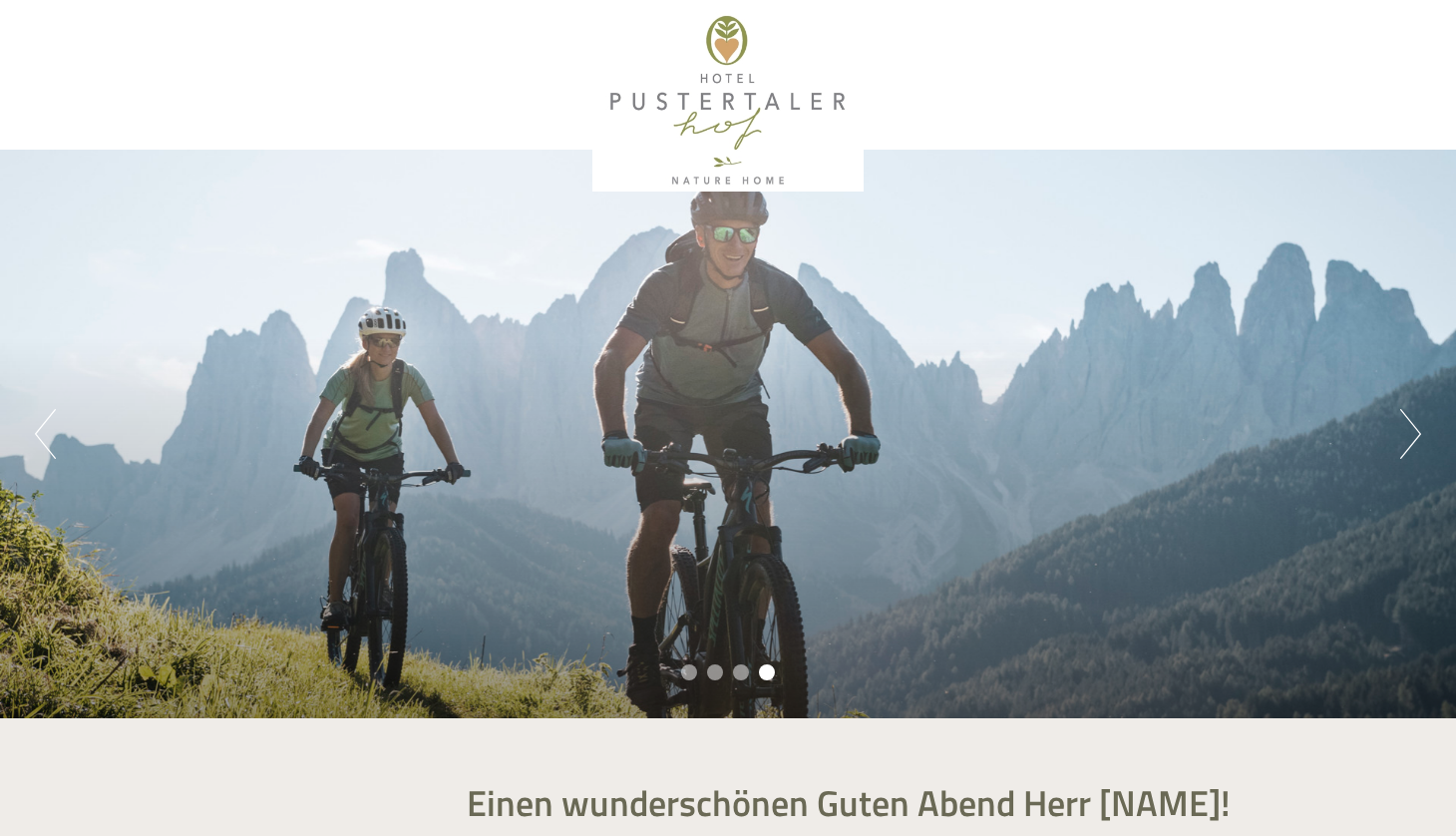 scroll, scrollTop: 0, scrollLeft: 0, axis: both 